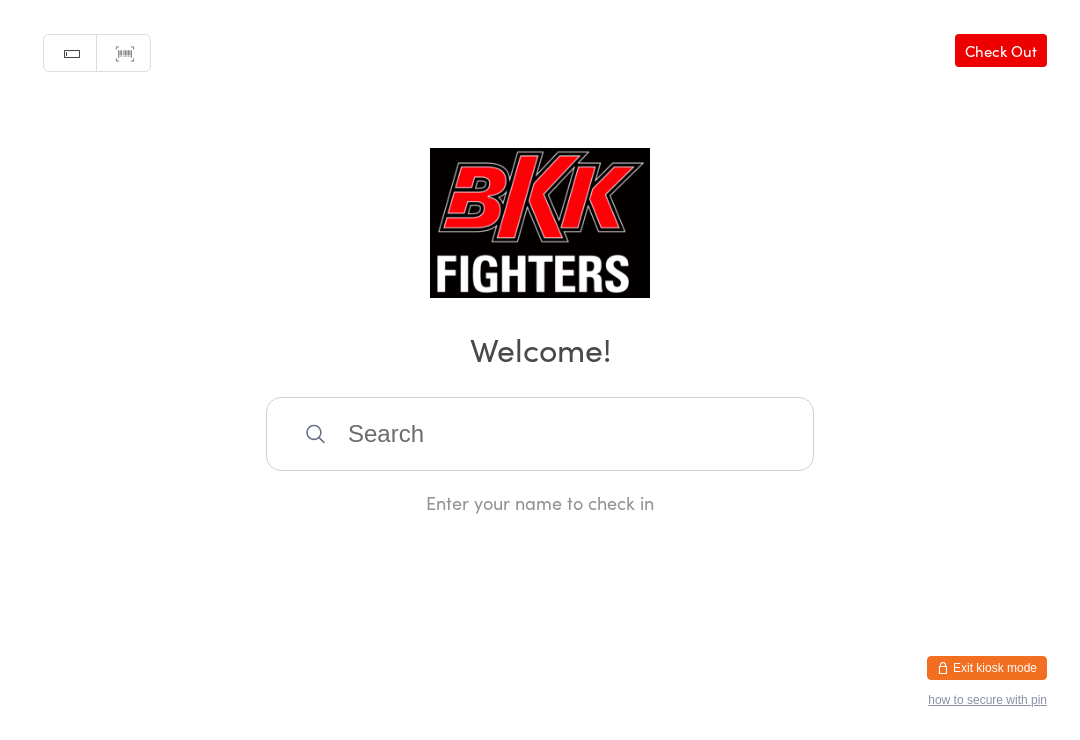 scroll, scrollTop: 405, scrollLeft: 0, axis: vertical 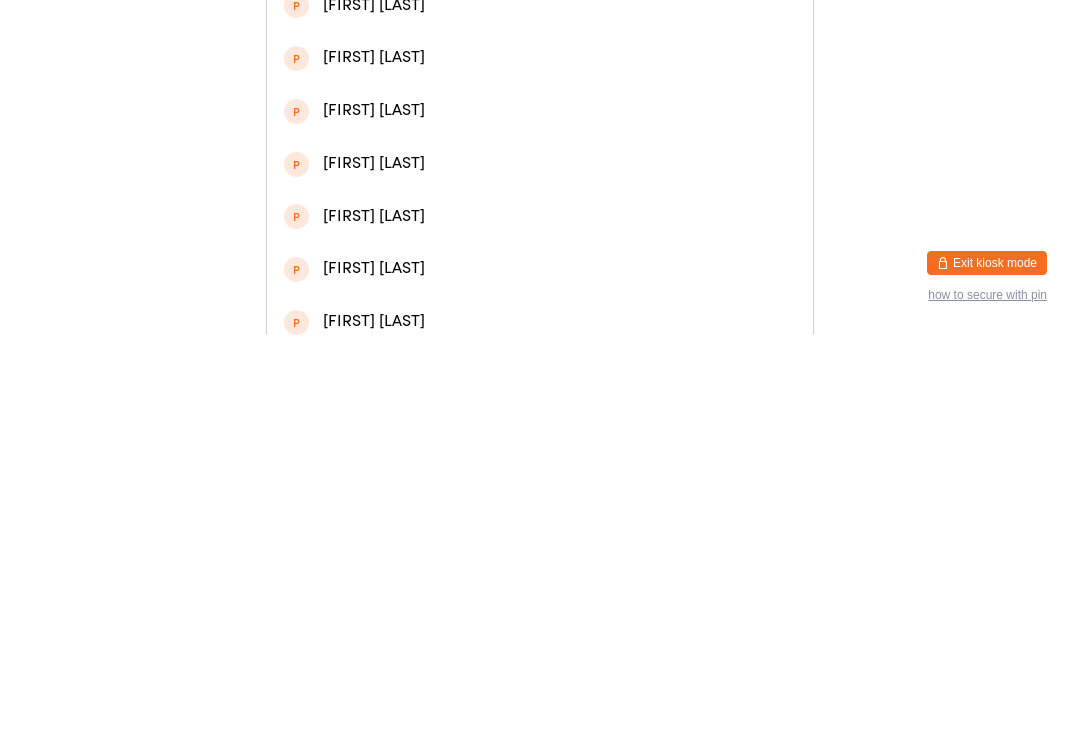type on "[FIRST]" 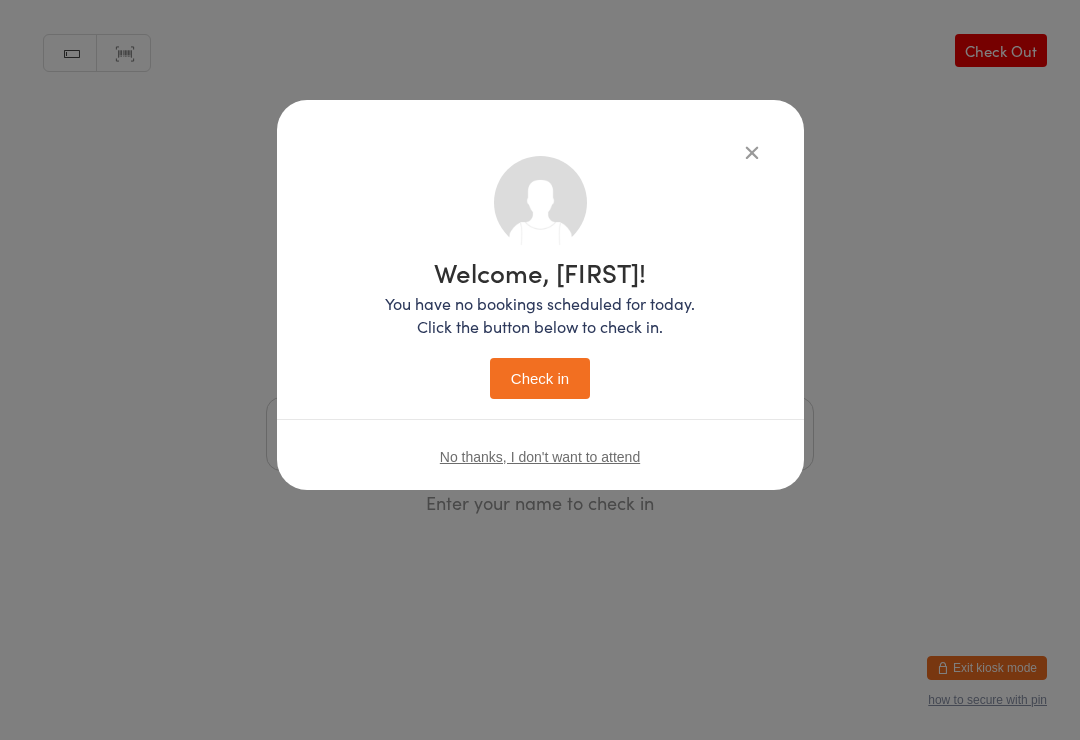 click on "Check in" at bounding box center [540, 378] 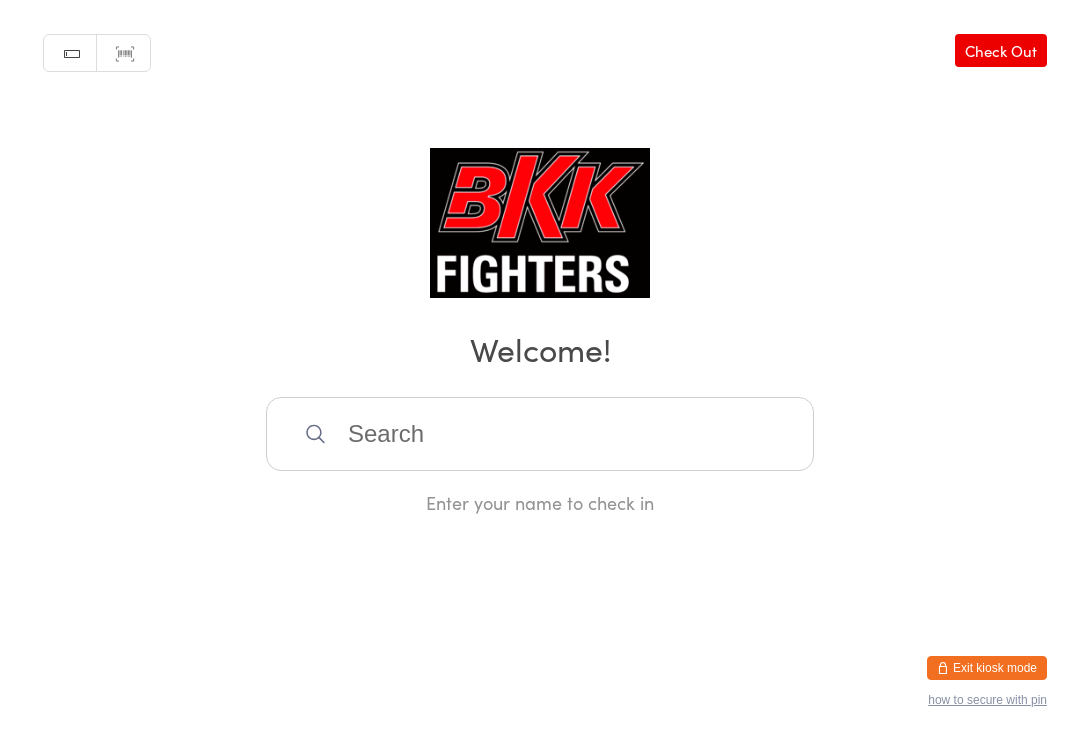 click at bounding box center (540, 434) 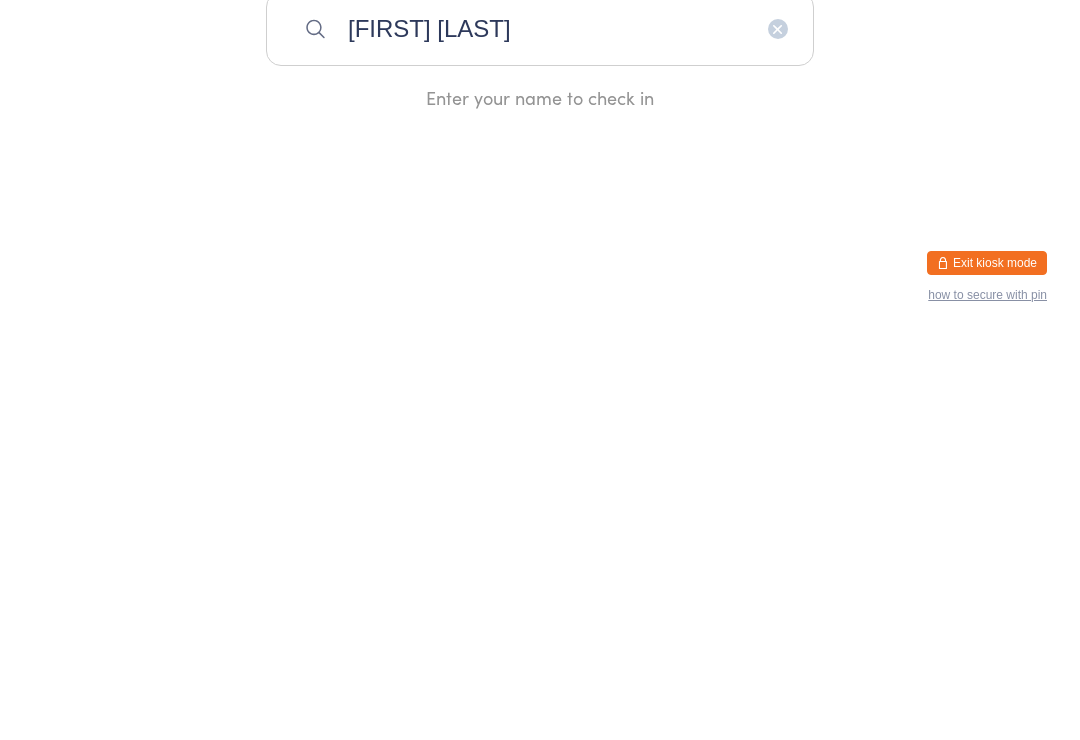 type on "Lewis Williams" 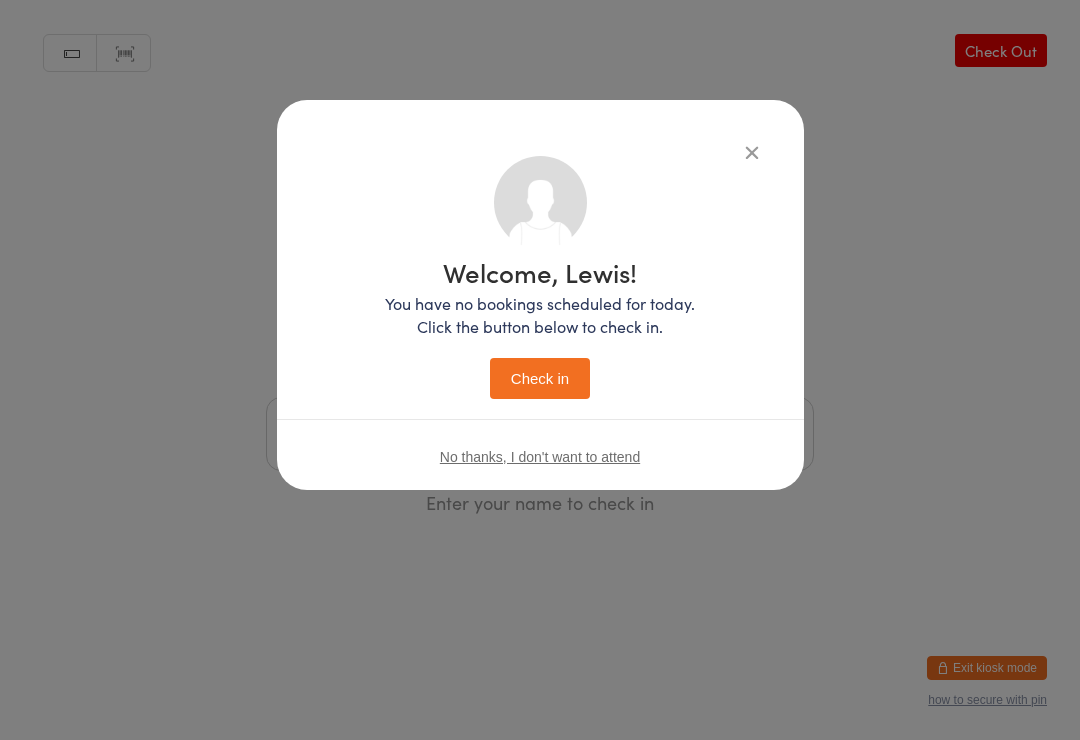 click on "Check in" at bounding box center (540, 378) 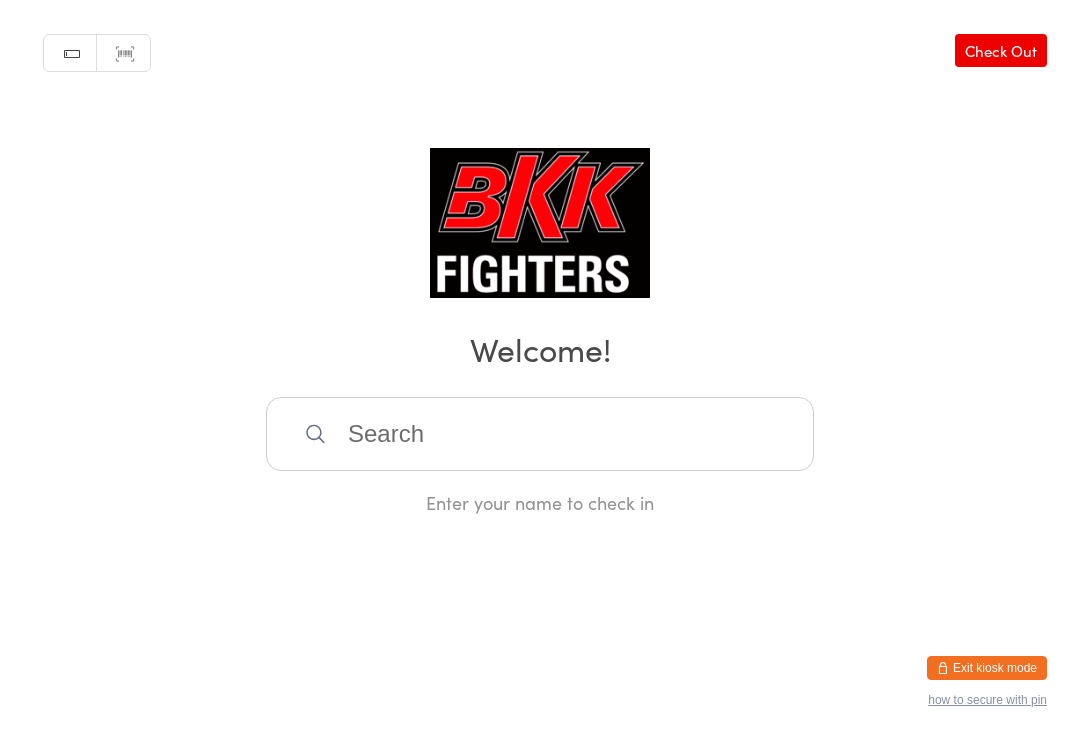 click at bounding box center (540, 434) 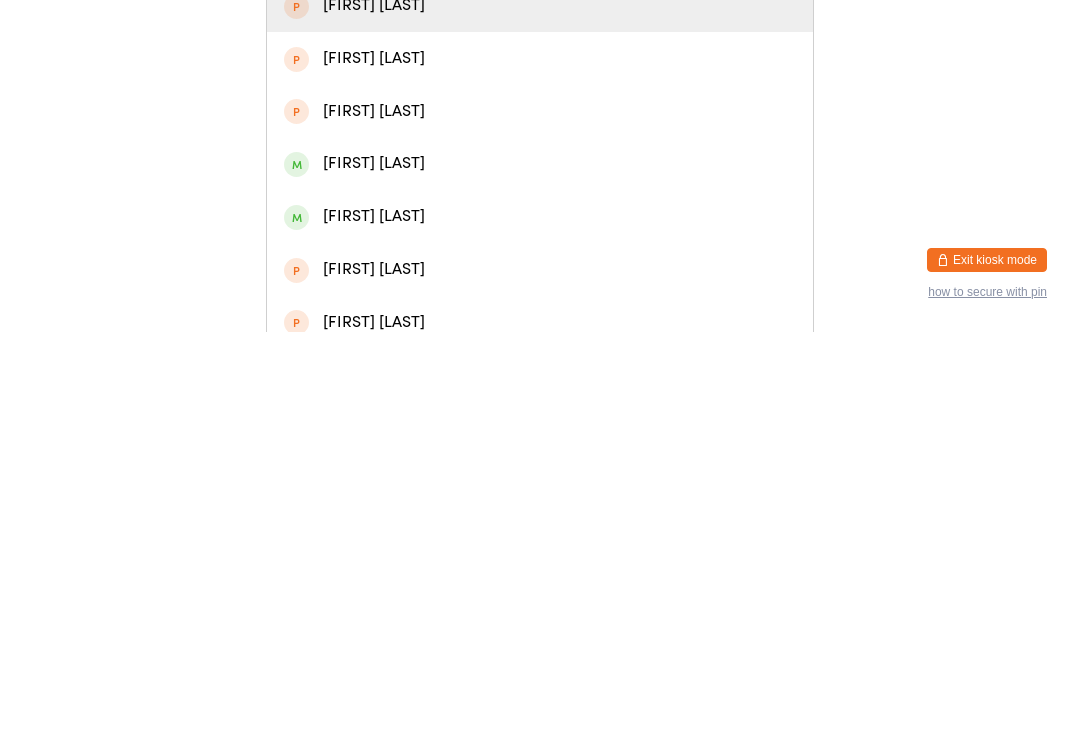 scroll, scrollTop: 102, scrollLeft: 0, axis: vertical 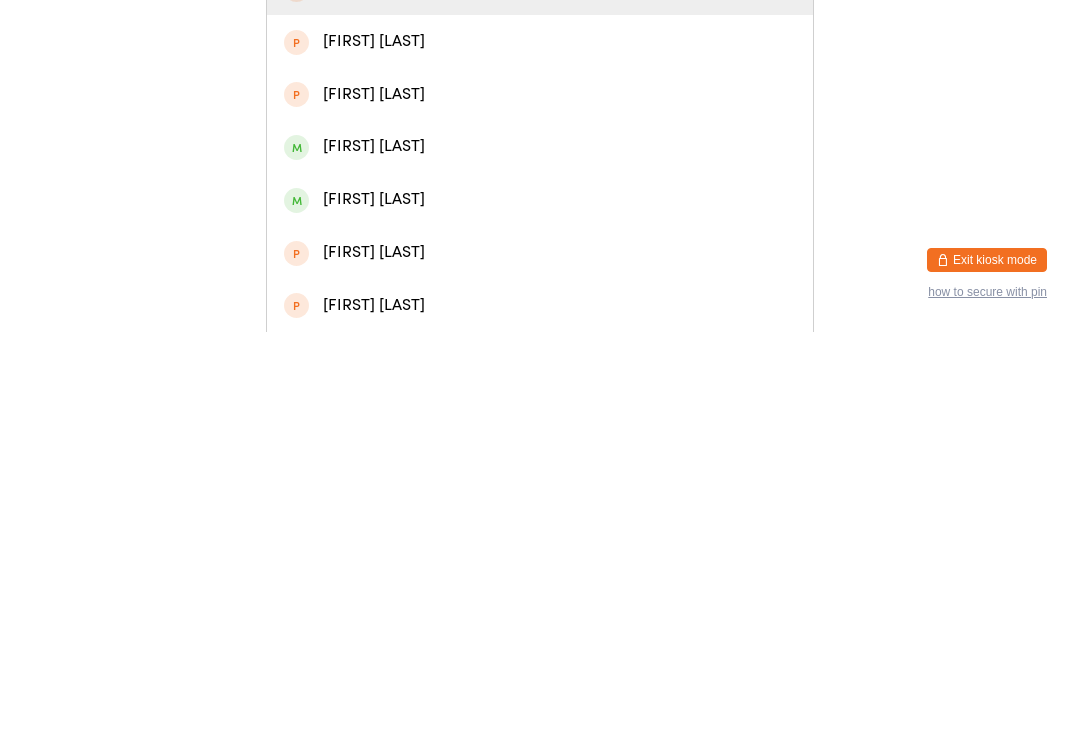 type on "Ethan" 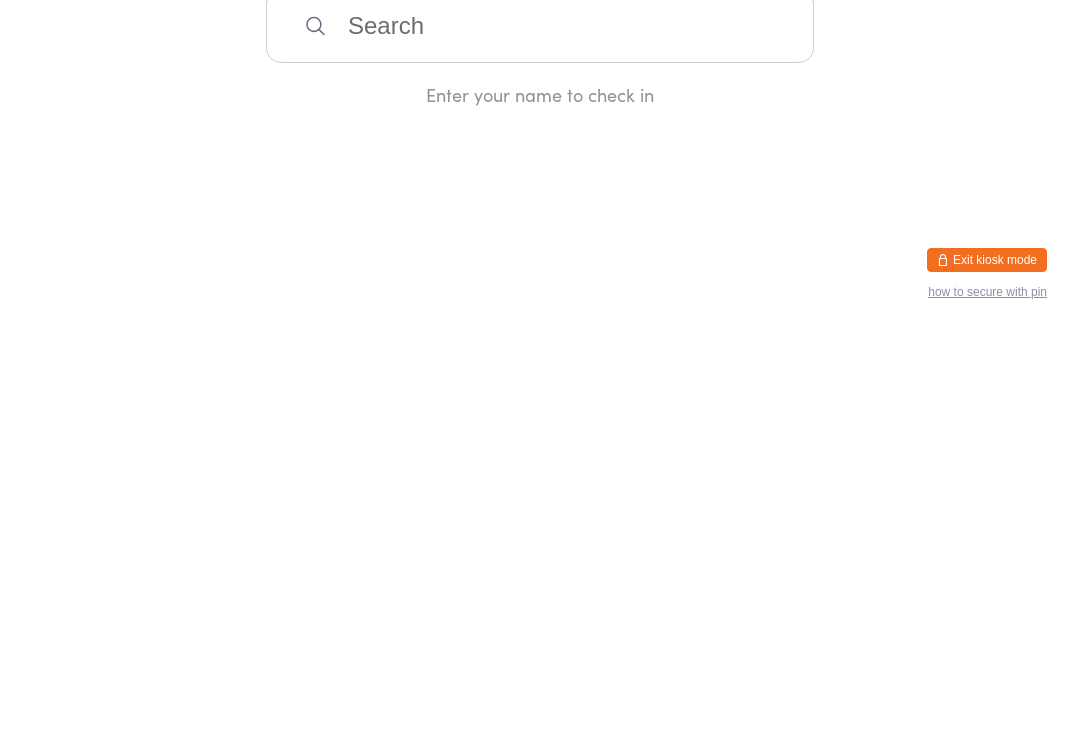 scroll, scrollTop: 0, scrollLeft: 0, axis: both 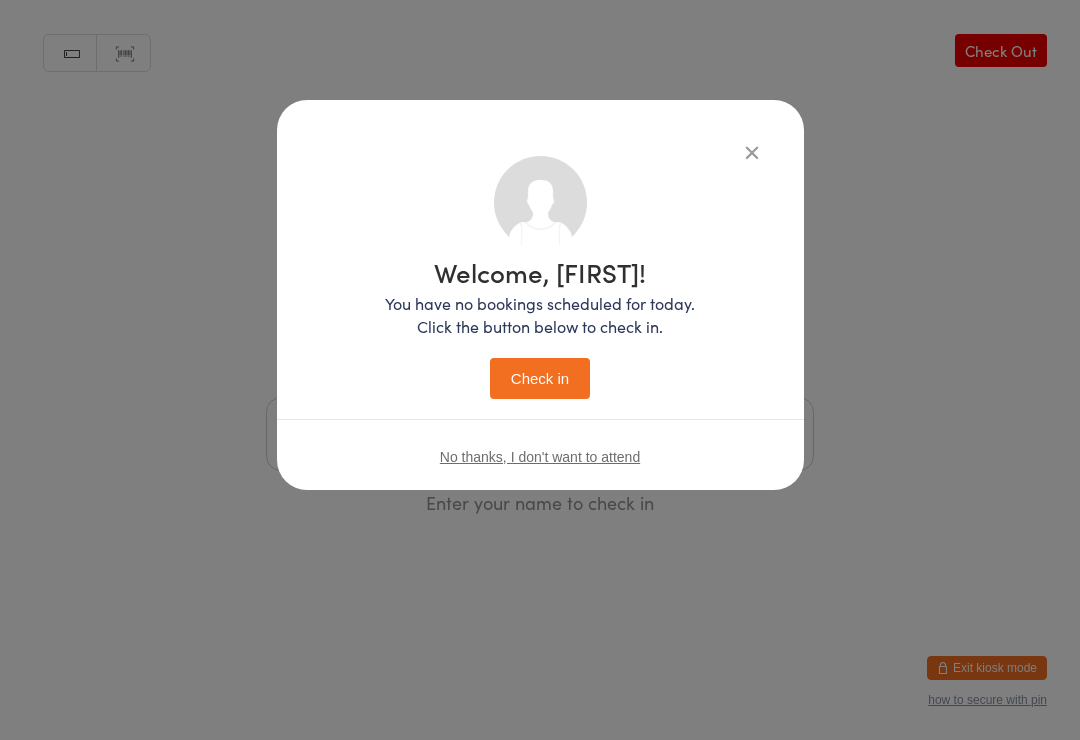 click on "Welcome, Ethan! You have no bookings scheduled for today. Click the button below to check in. Check in" at bounding box center (540, 329) 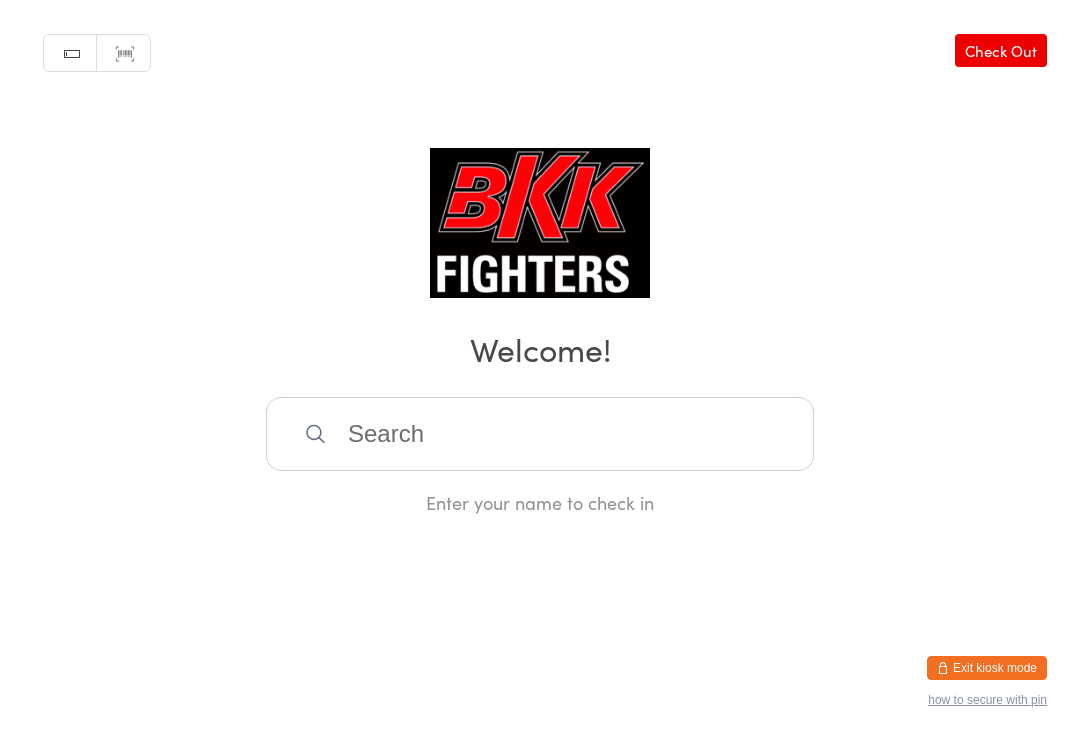 click at bounding box center (540, 434) 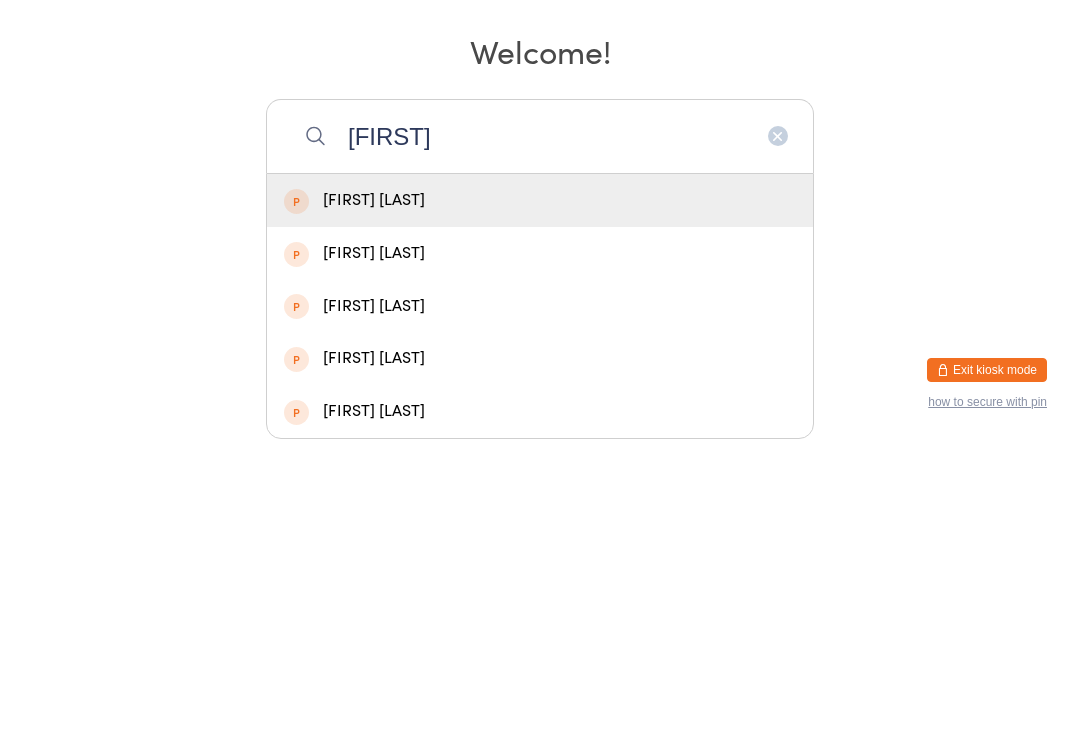 type on "Kuruvilla" 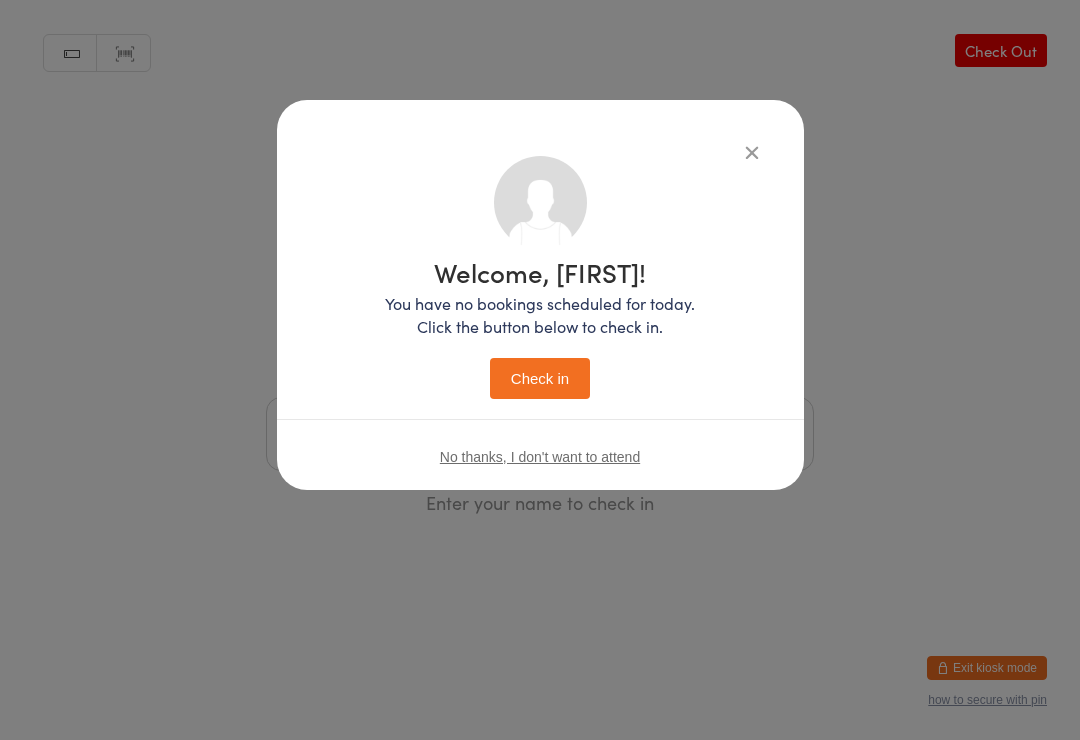 click on "Welcome, Kledi! You have no bookings scheduled for today. Click the button below to check in. Check in No thanks, I don't want to attend" at bounding box center [540, 295] 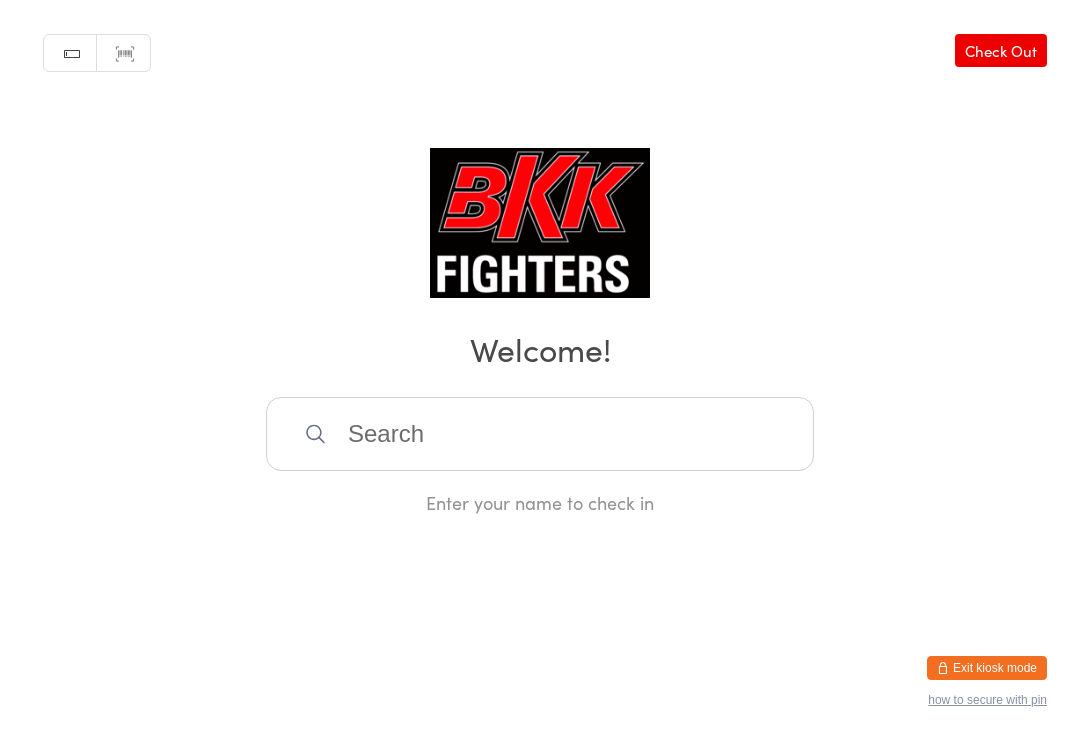 click at bounding box center (540, 434) 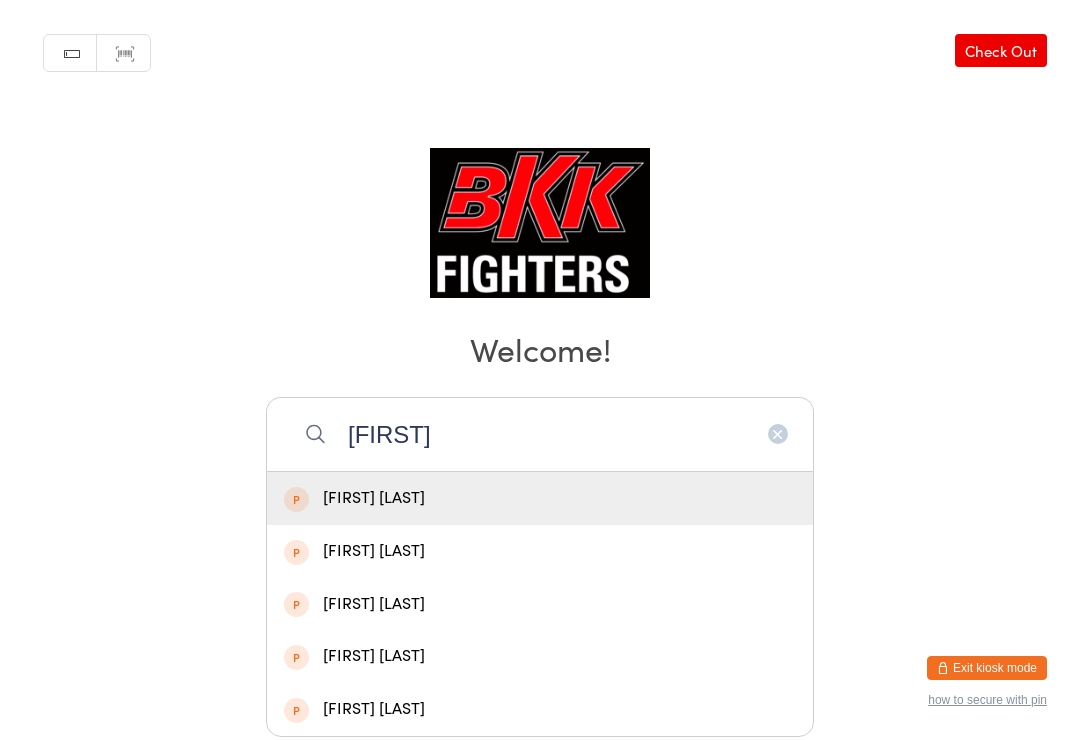 type on "Kuruvilla" 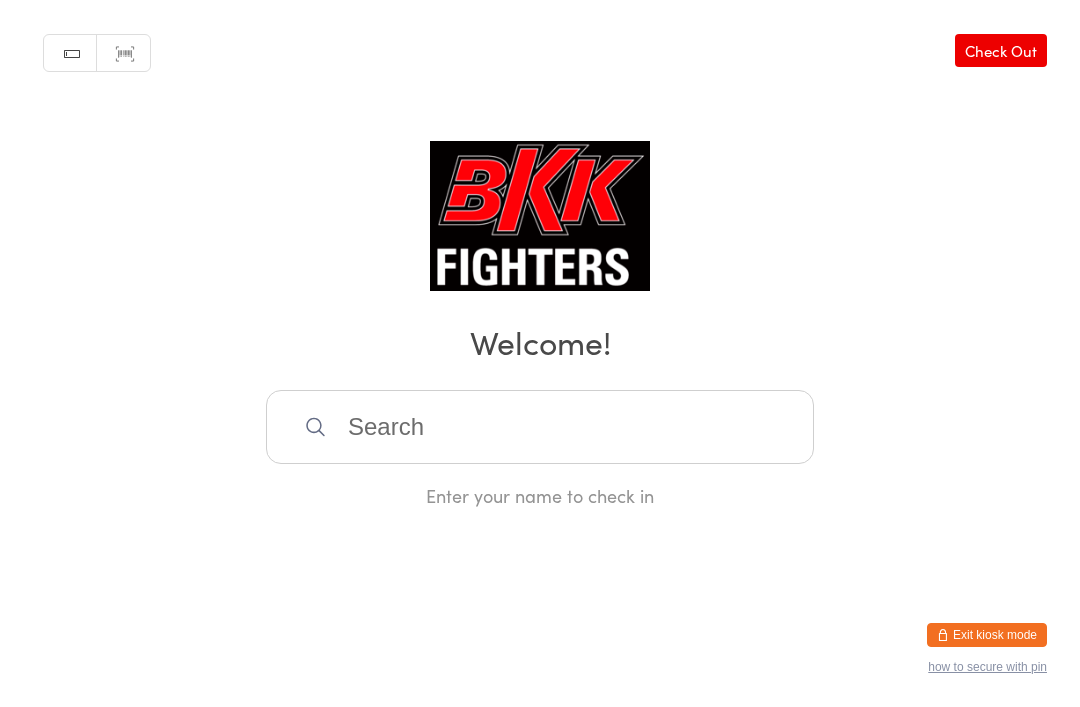 scroll, scrollTop: 0, scrollLeft: 0, axis: both 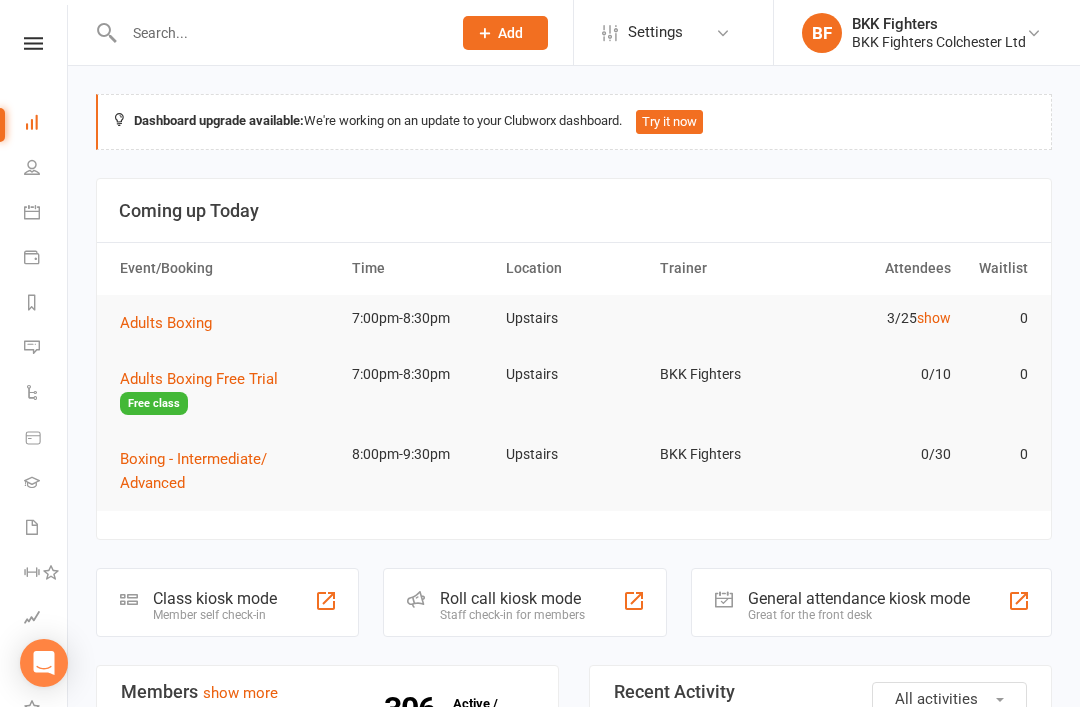 click at bounding box center [277, 33] 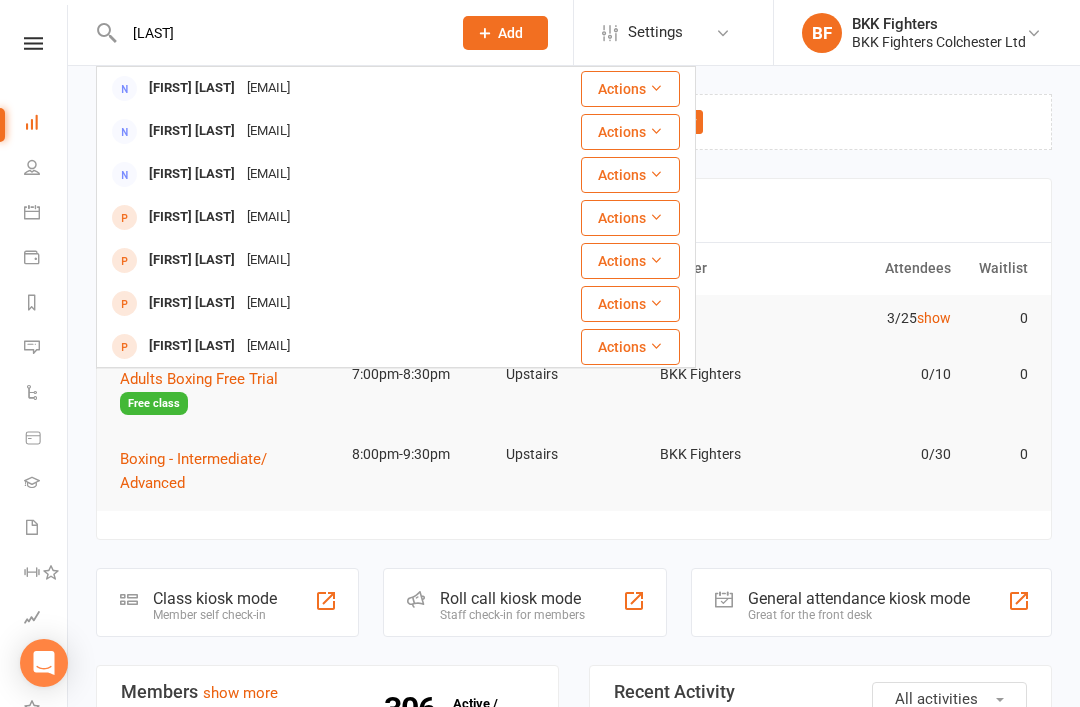 type on "Kuravilla" 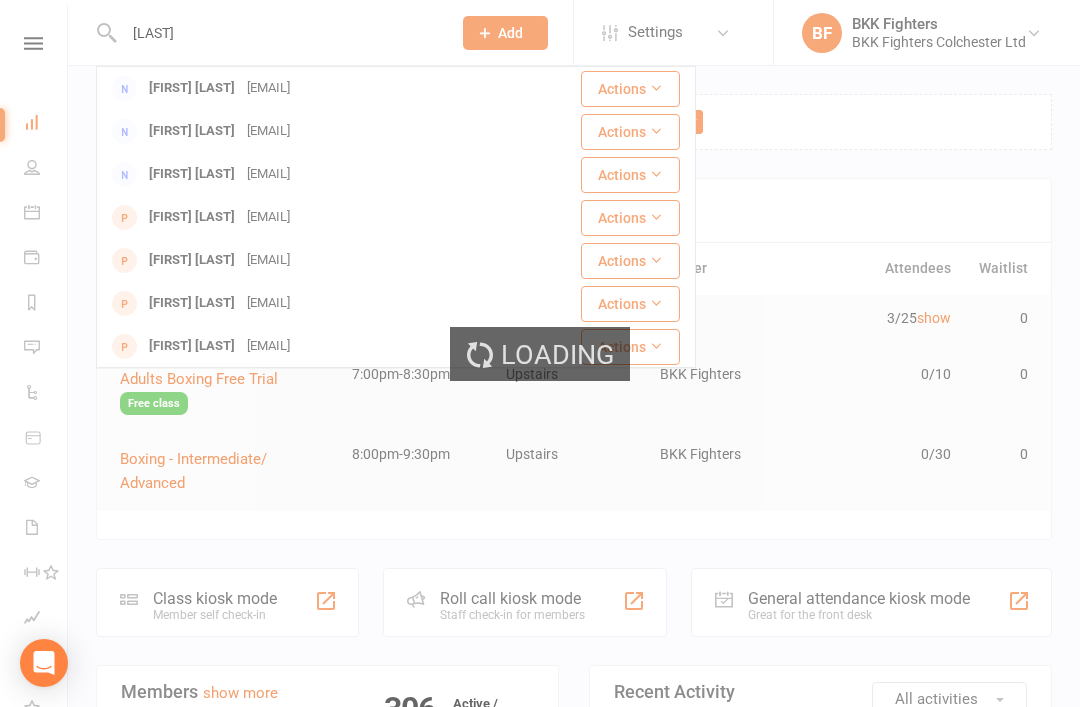 type 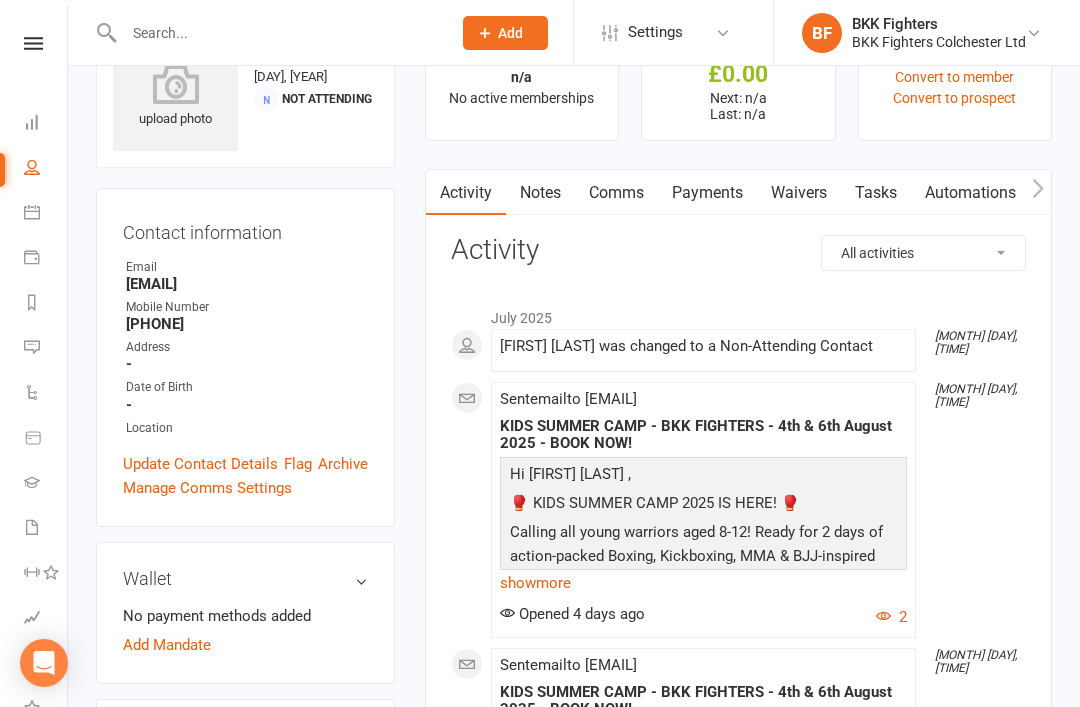 click on "Payments" at bounding box center (707, 193) 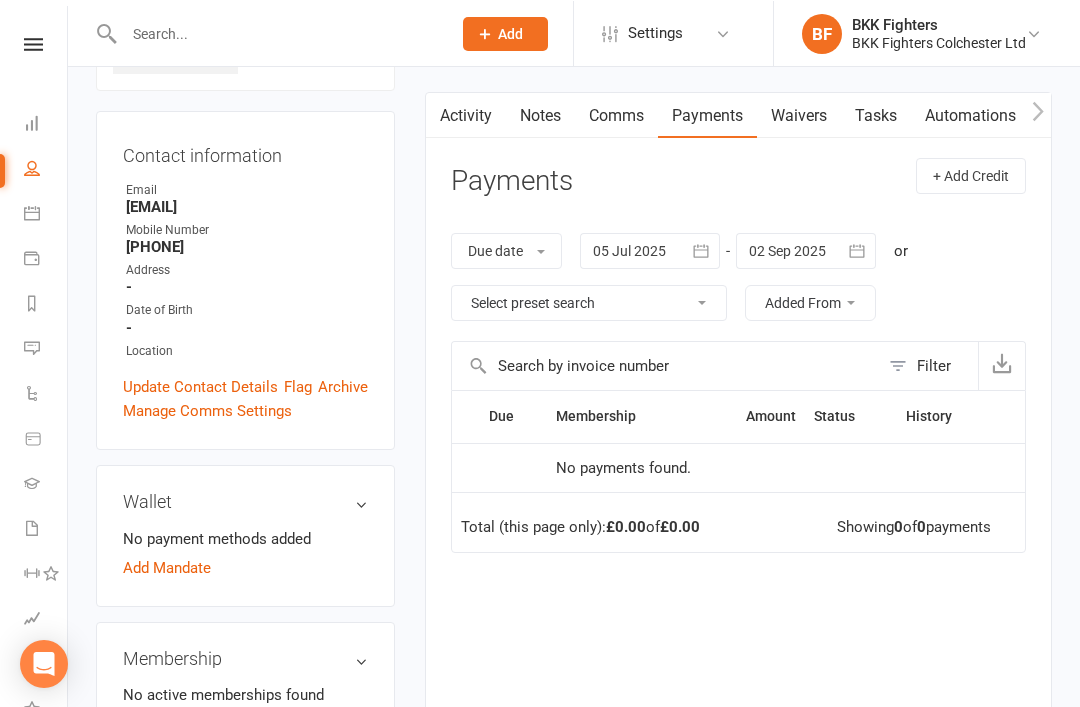 click at bounding box center (702, 250) 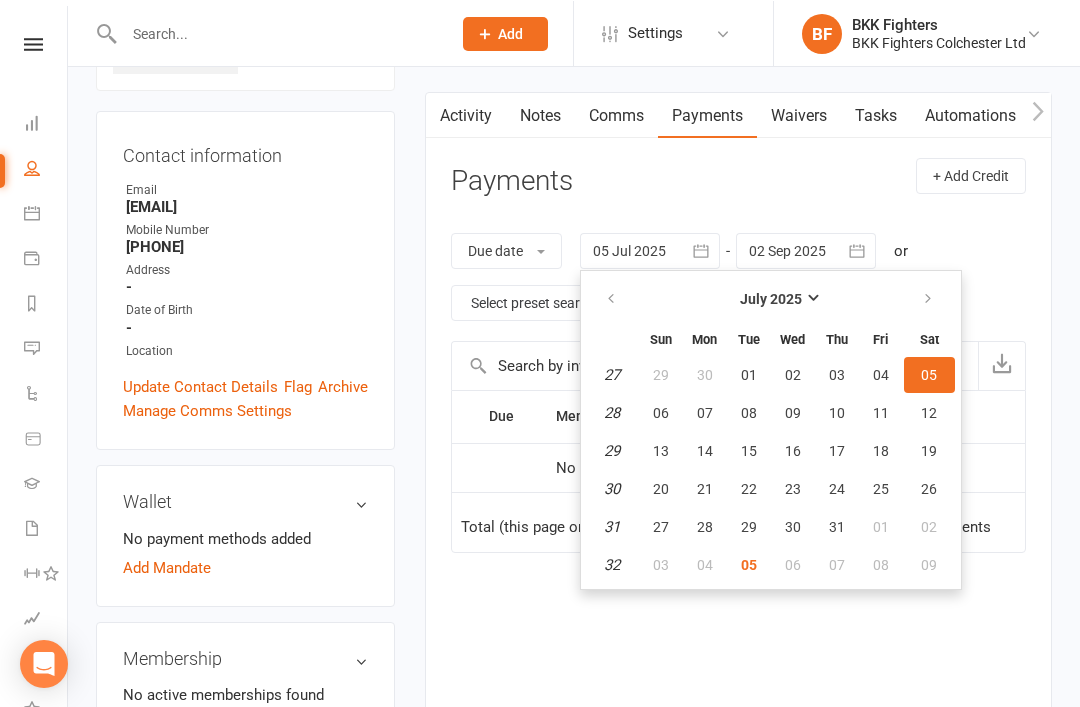 scroll, scrollTop: 162, scrollLeft: 0, axis: vertical 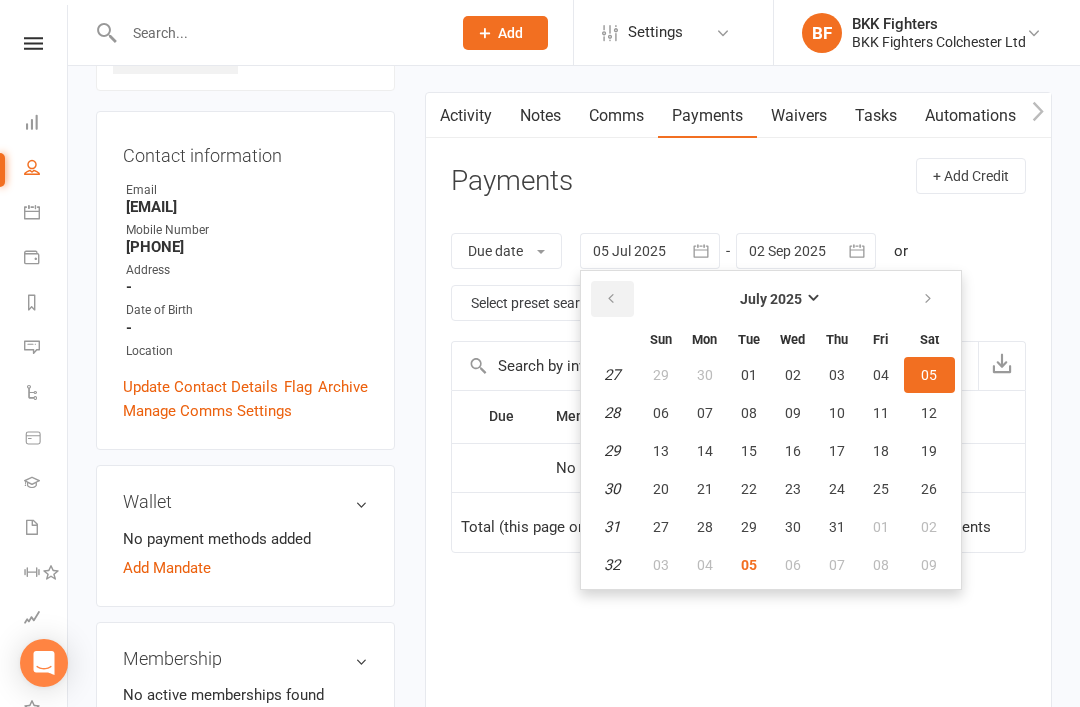 click at bounding box center (611, 299) 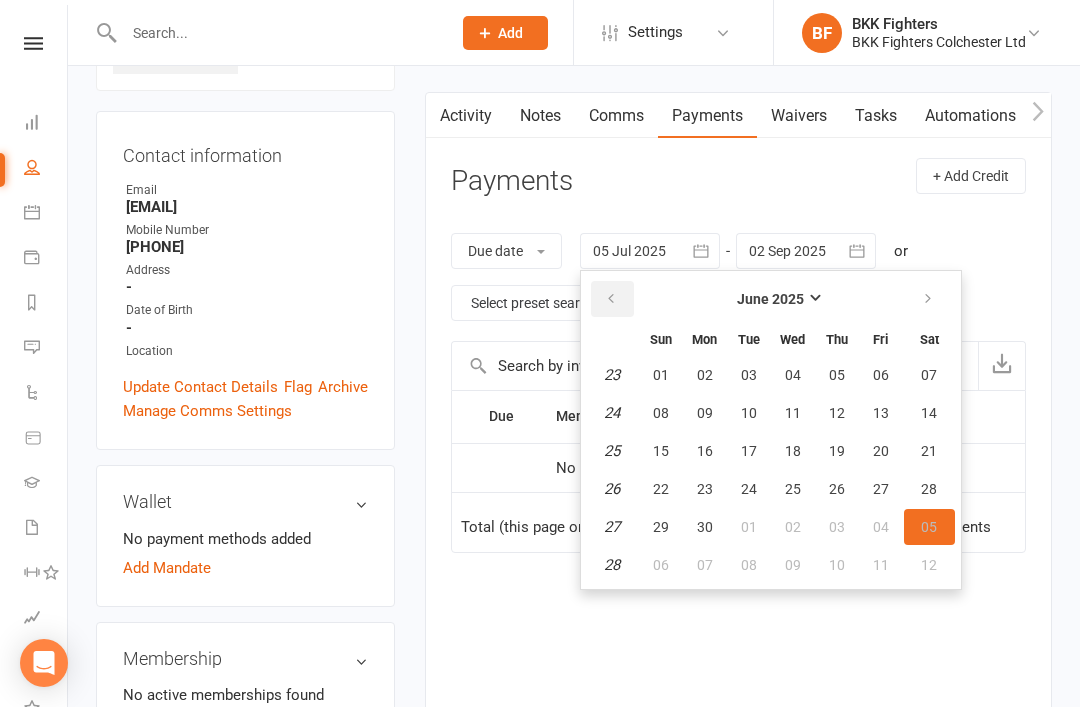 click at bounding box center [611, 299] 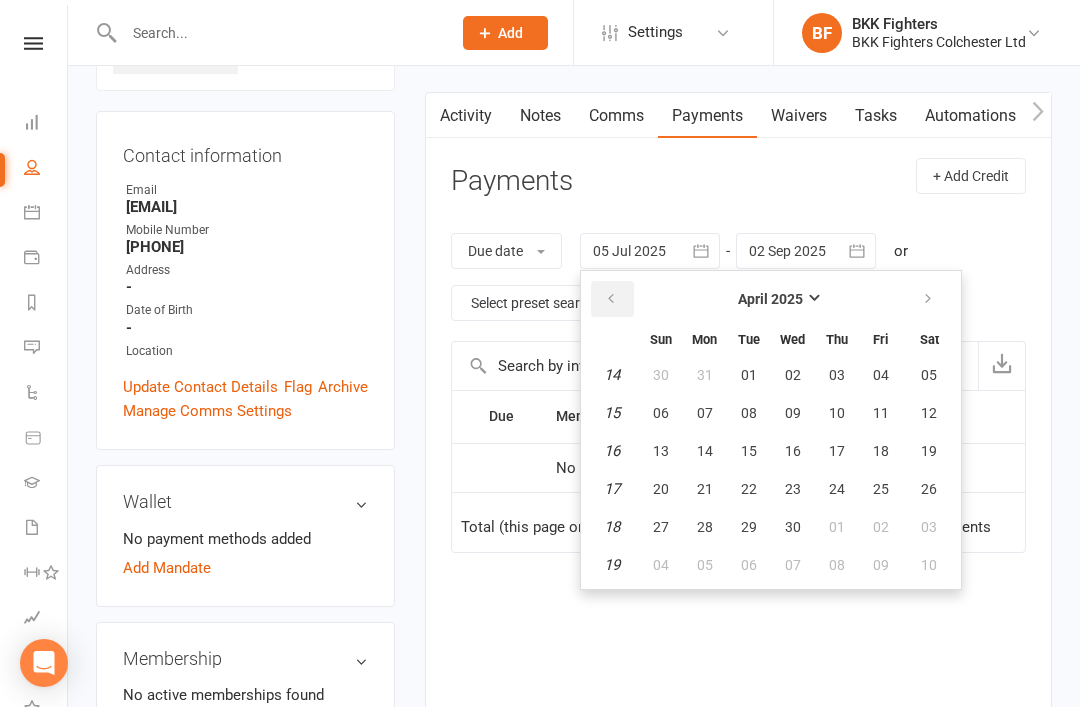 click at bounding box center [611, 299] 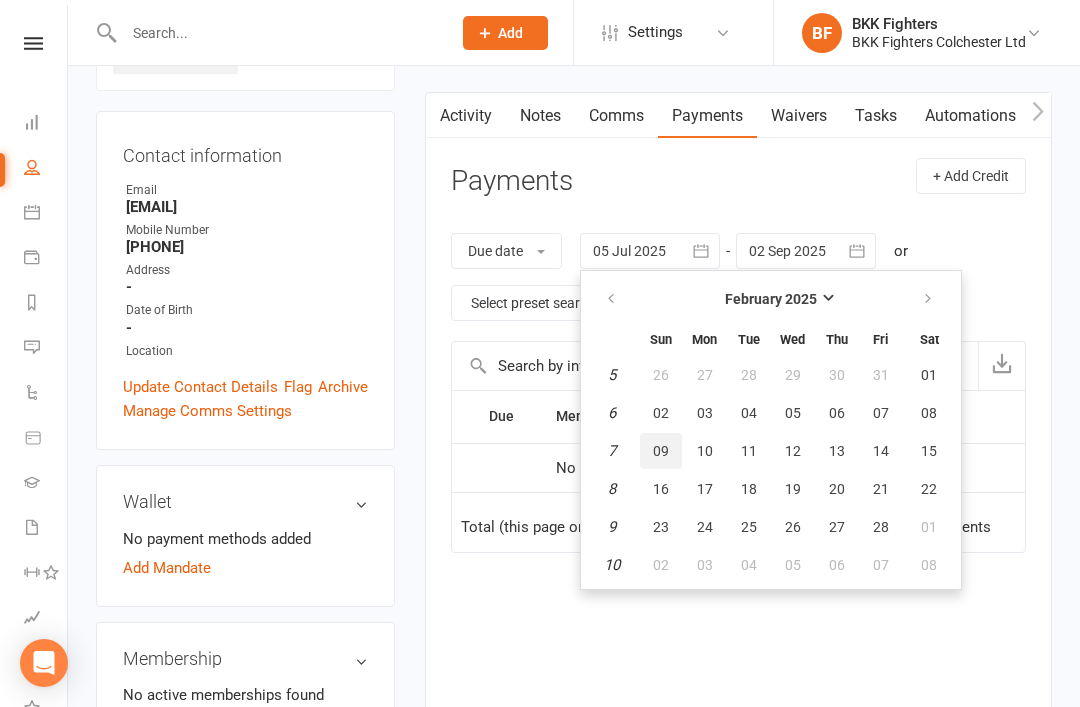 click on "09" at bounding box center [661, 451] 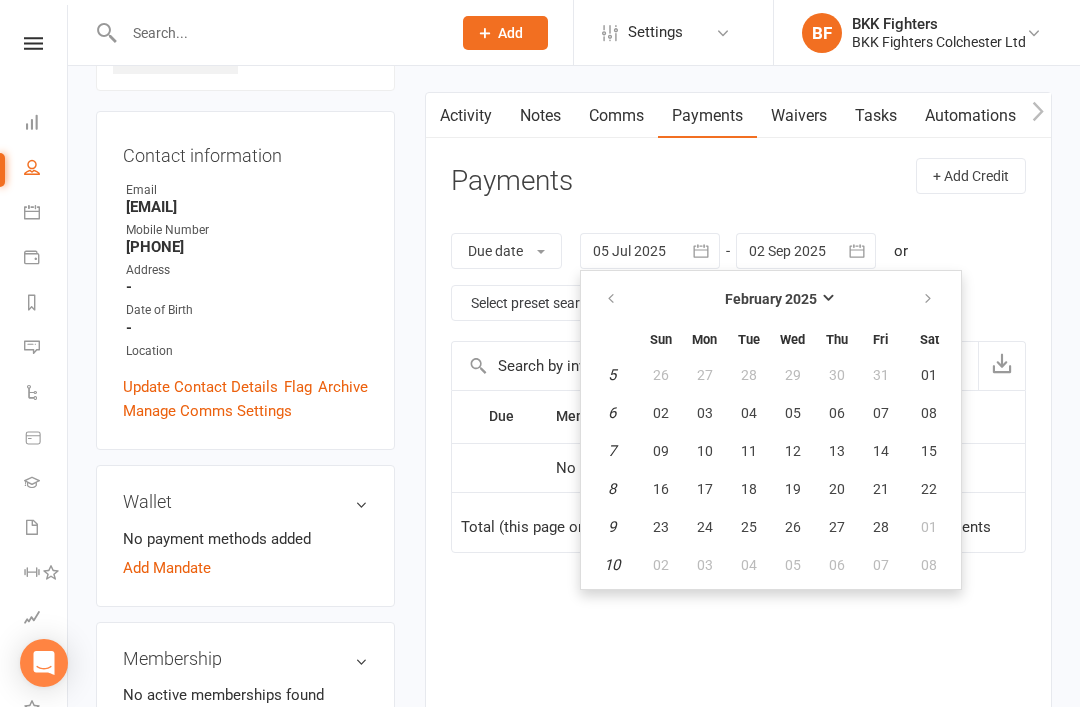 type on "09 Feb 2025" 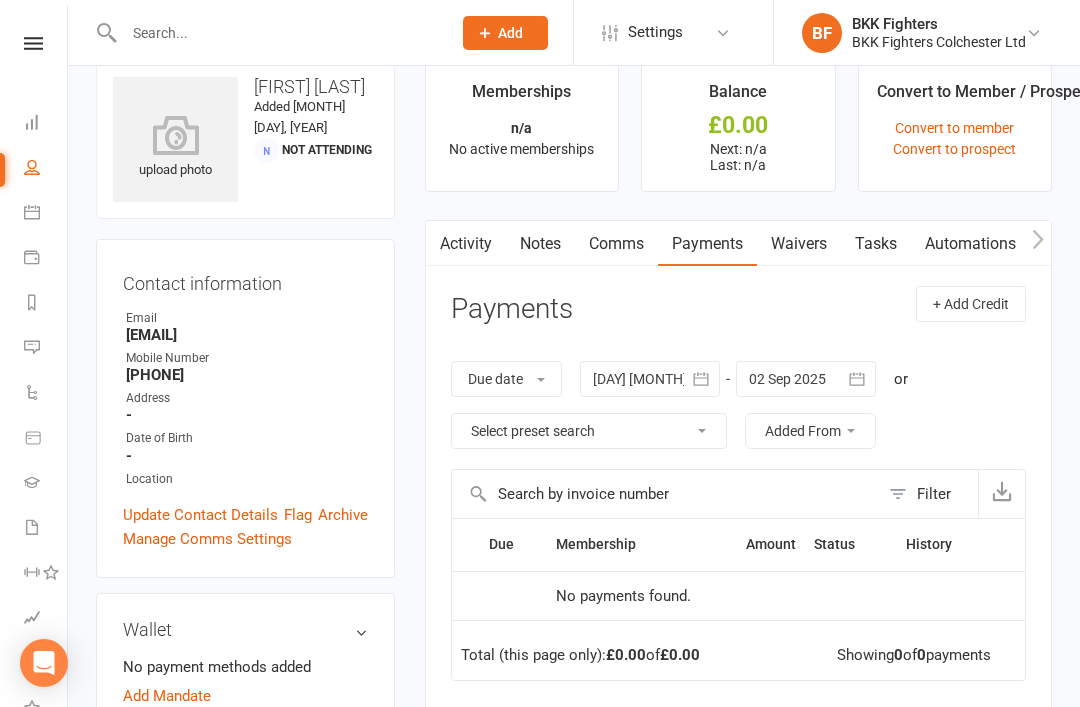 scroll, scrollTop: 0, scrollLeft: 0, axis: both 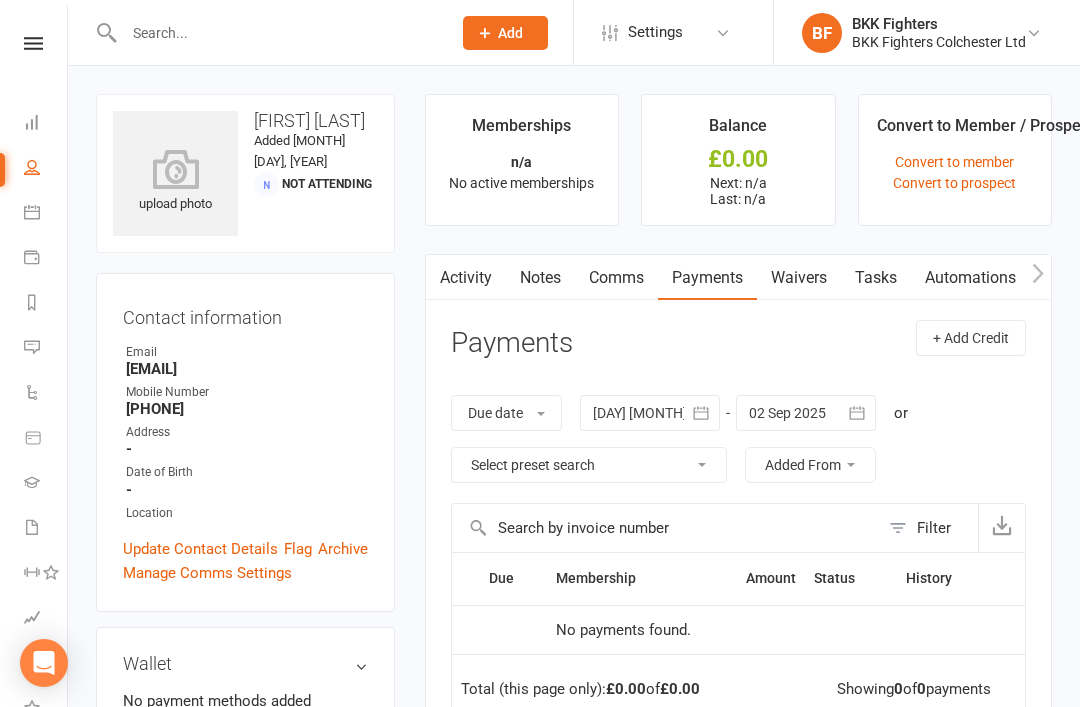 click at bounding box center [277, 33] 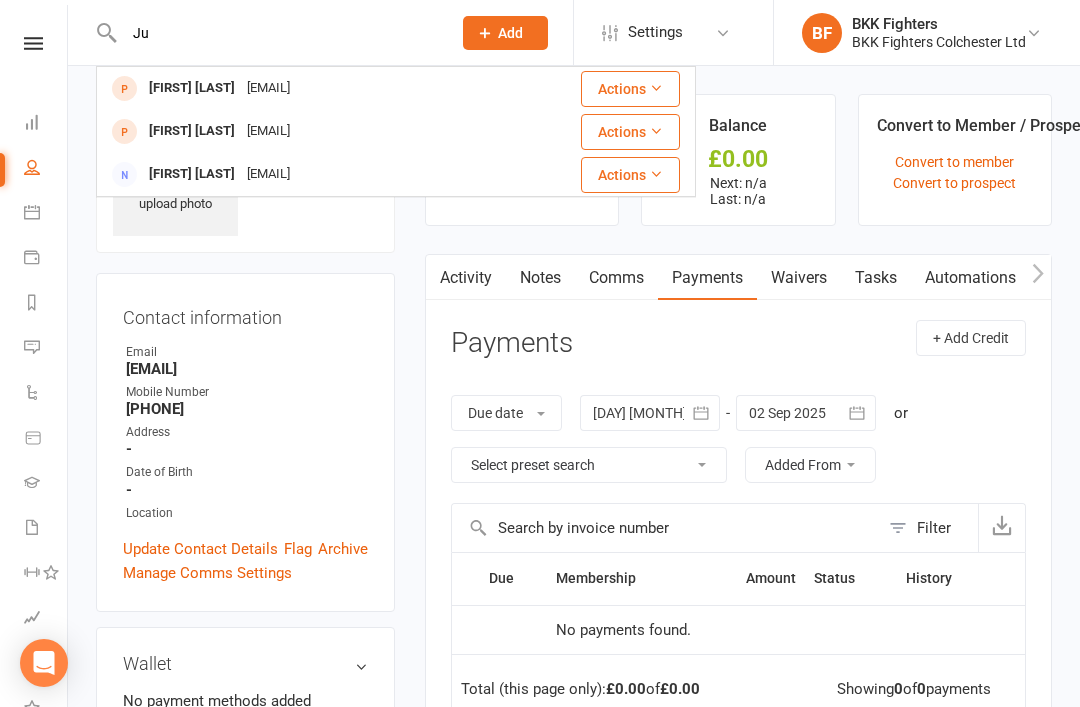 type on "J" 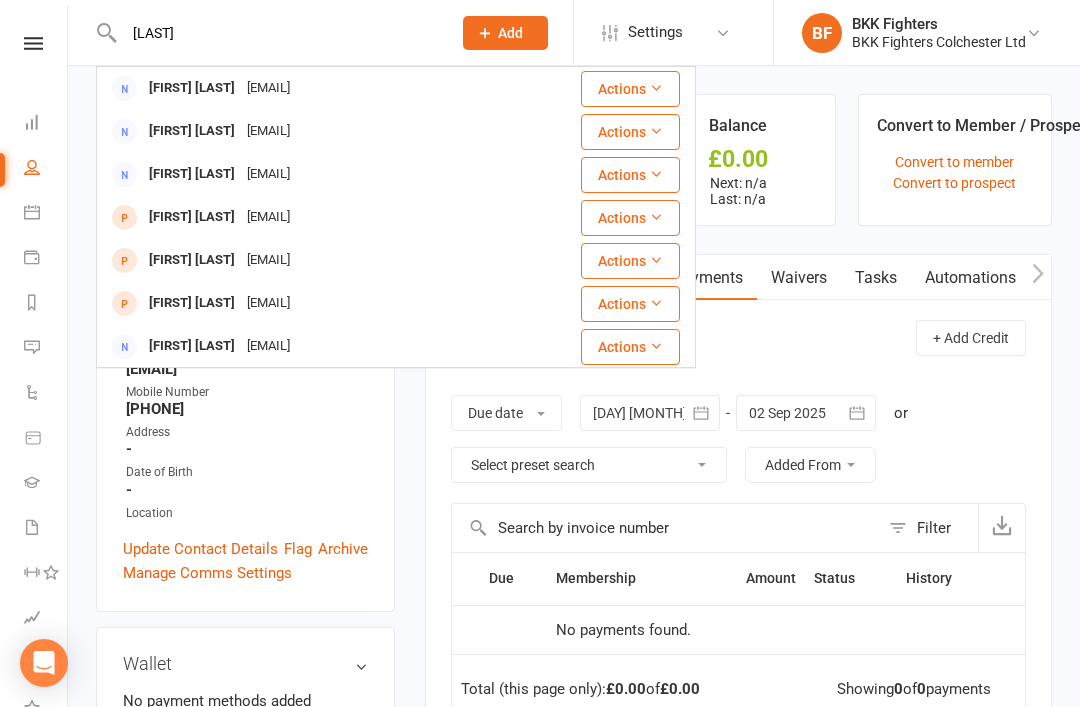 type on "Kuruvilla" 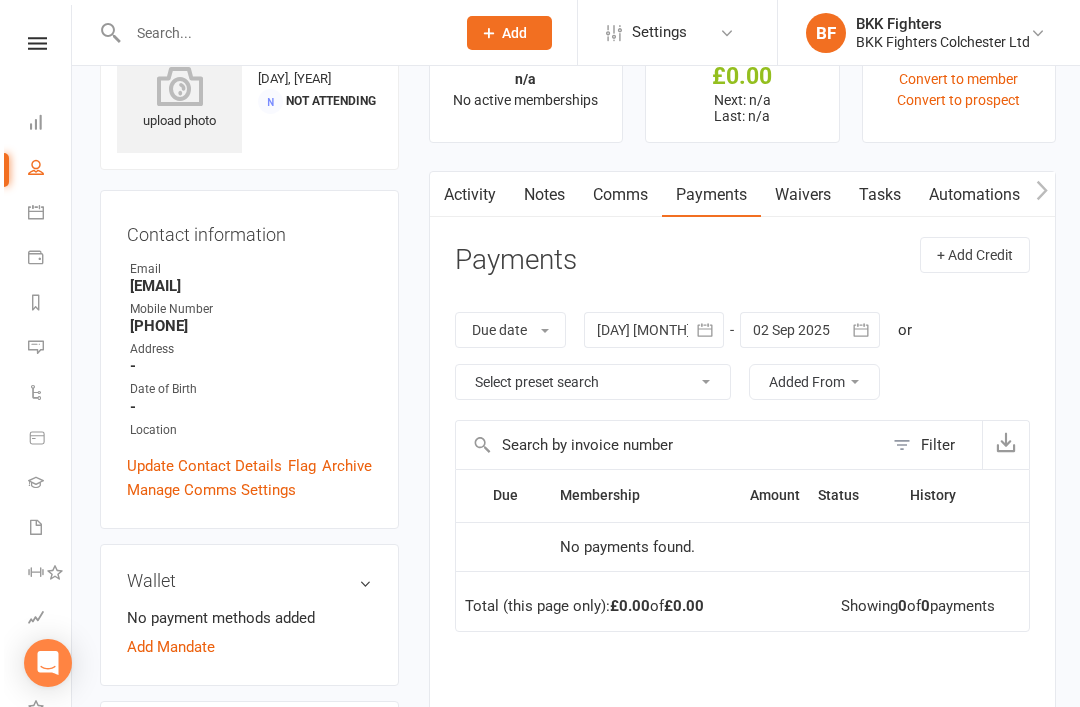 scroll, scrollTop: 79, scrollLeft: 0, axis: vertical 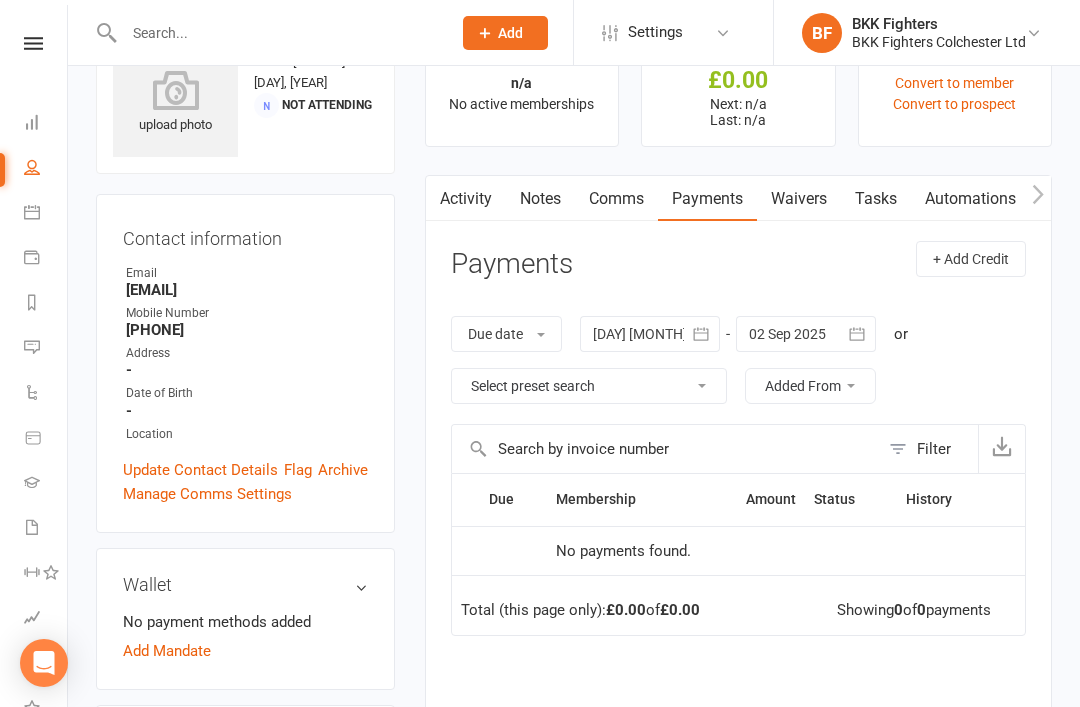 click at bounding box center [702, 334] 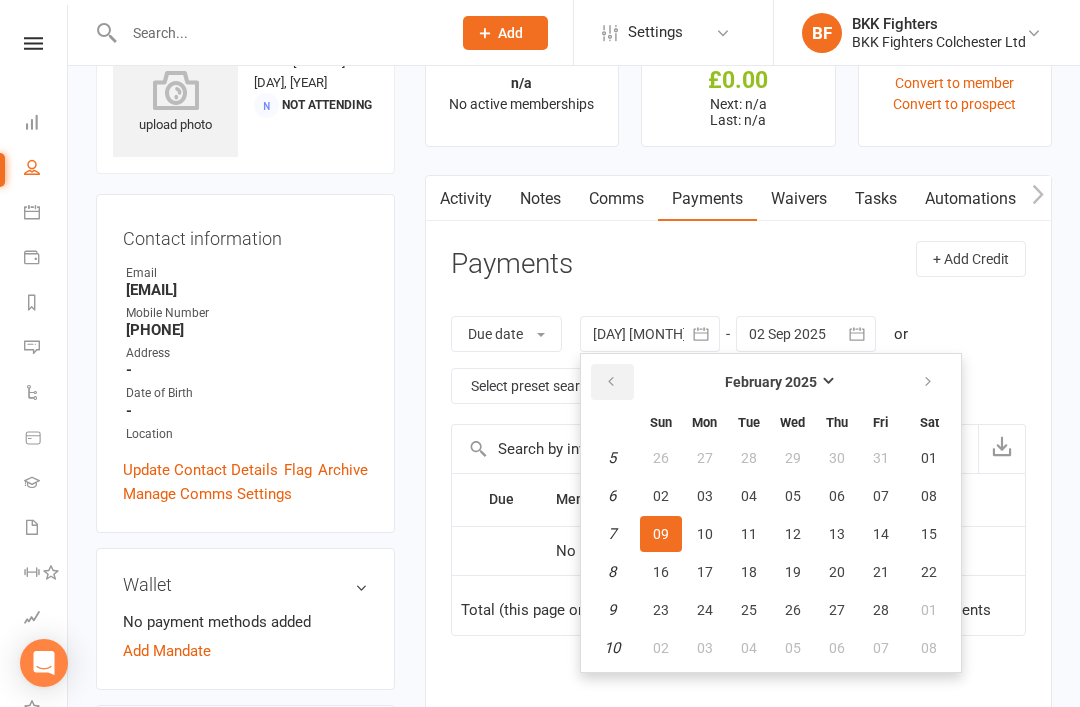click at bounding box center [612, 382] 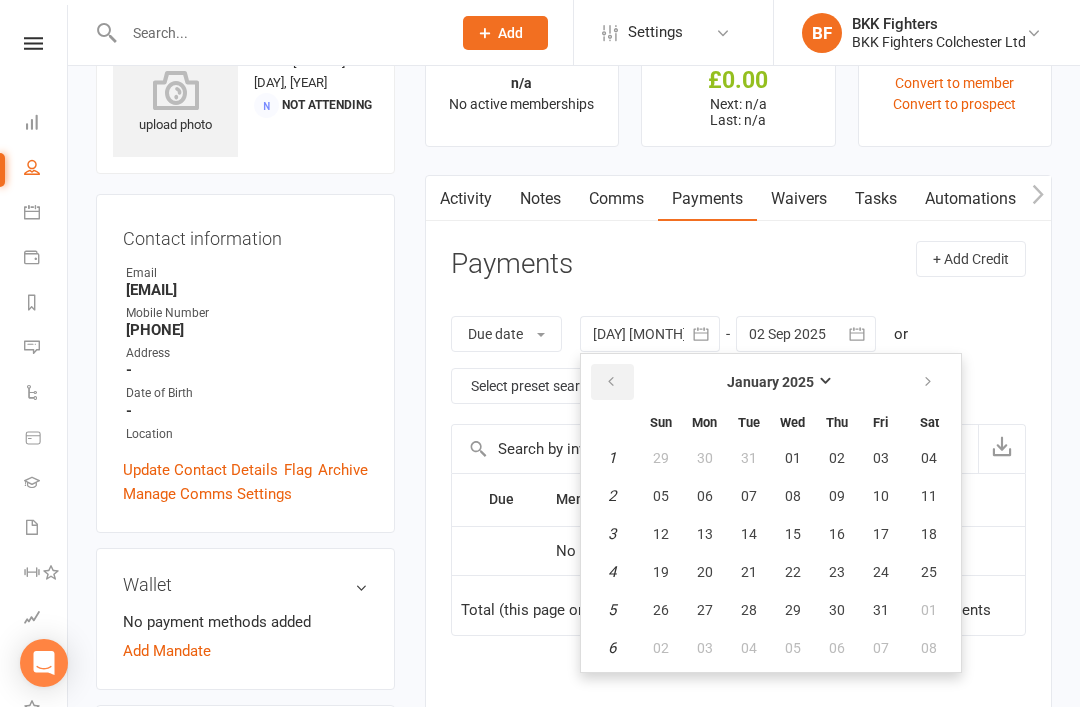 click at bounding box center (611, 382) 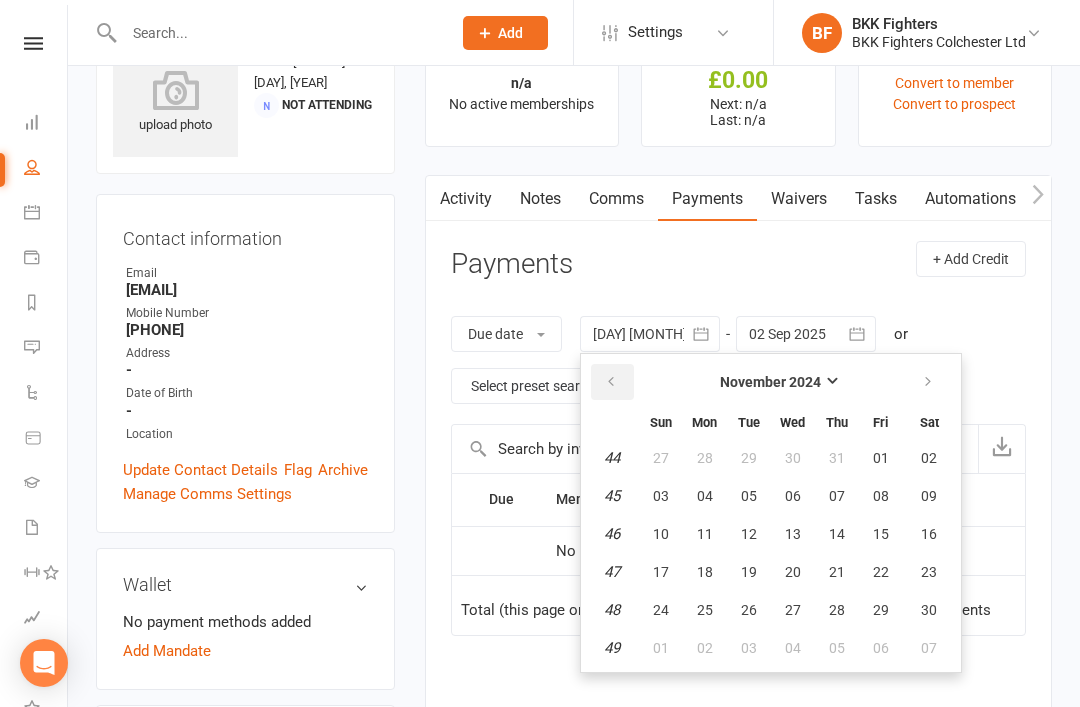 click at bounding box center (611, 382) 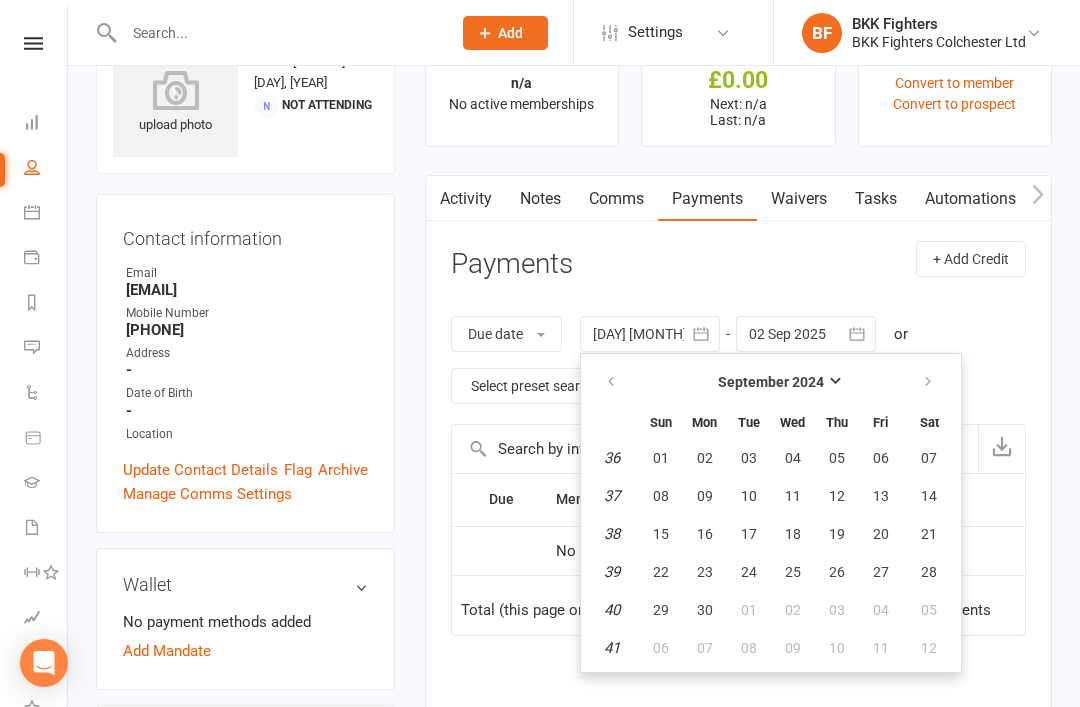 click on "15" at bounding box center (661, 534) 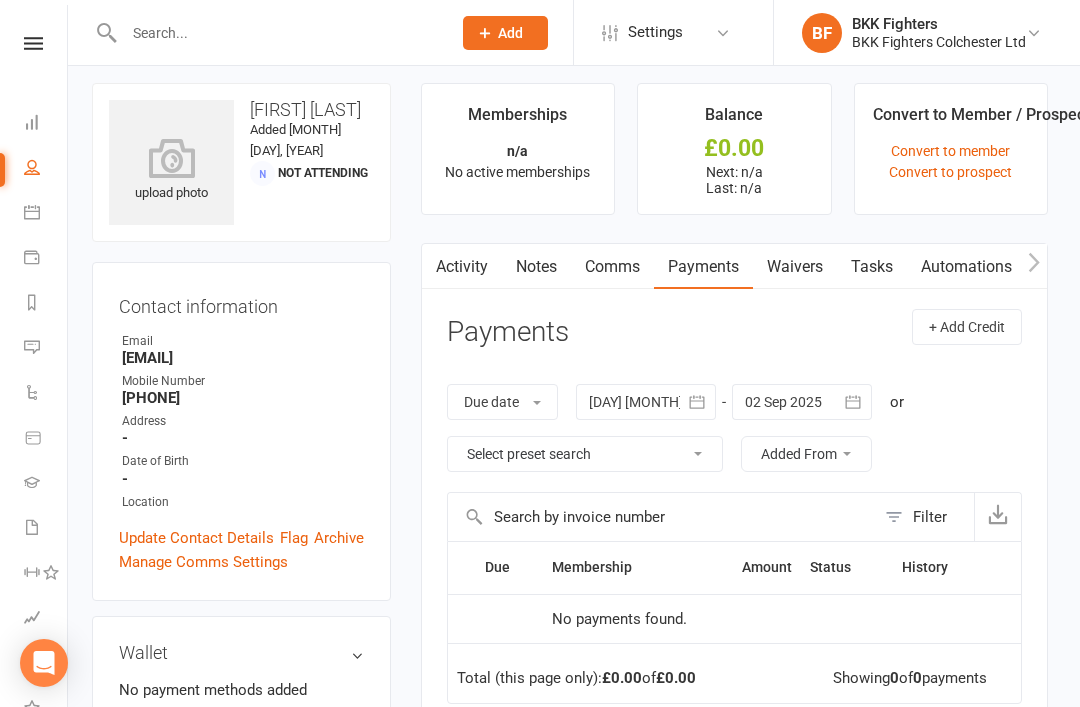 scroll, scrollTop: 0, scrollLeft: 0, axis: both 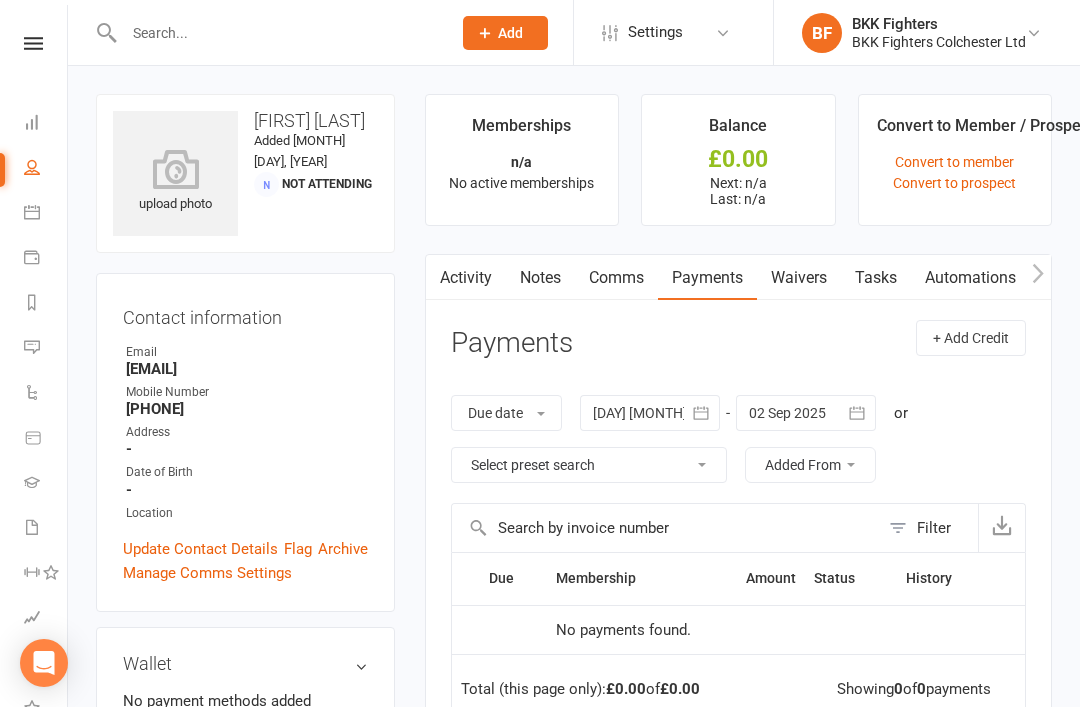click at bounding box center [277, 33] 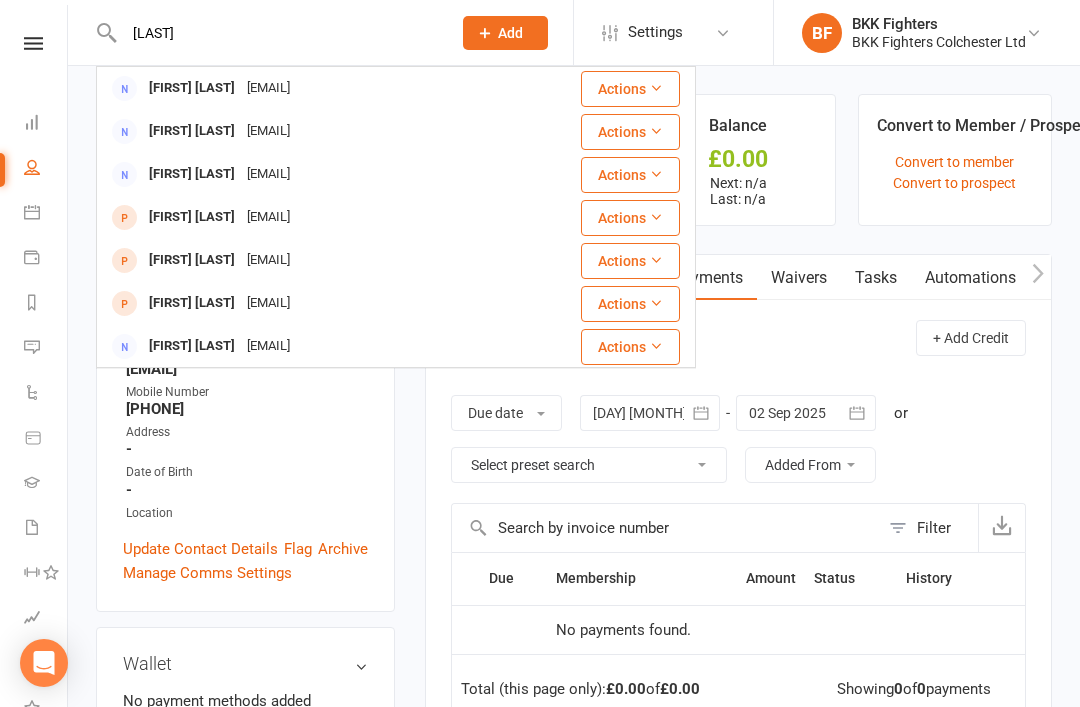type on "Kuruvilla" 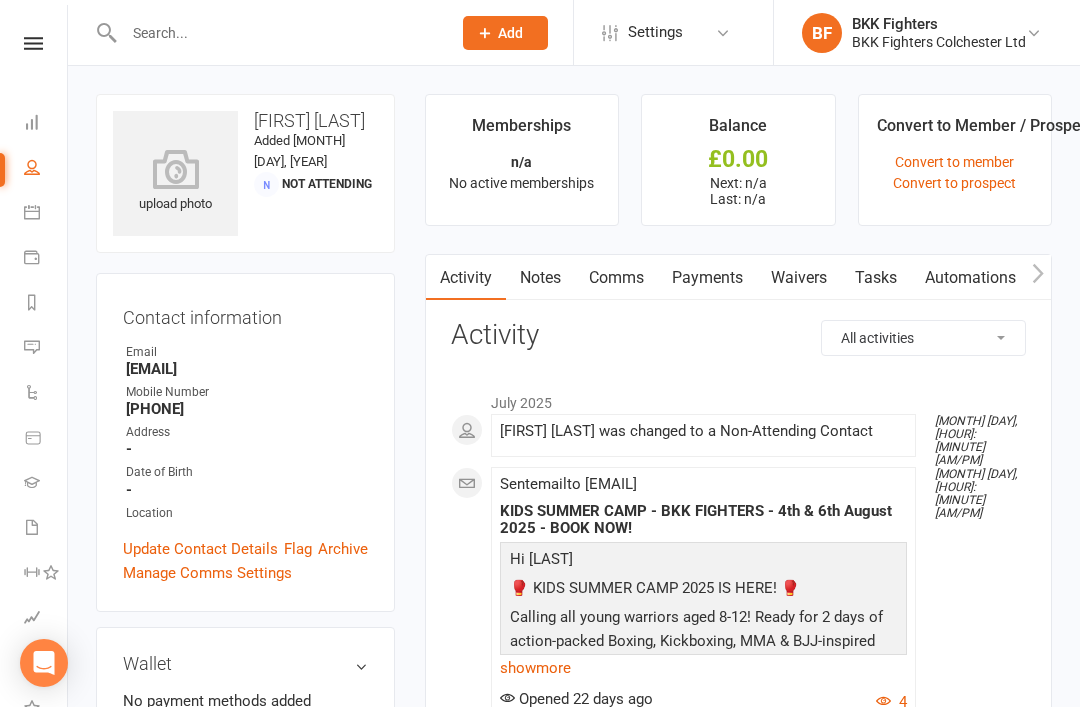 click at bounding box center (277, 33) 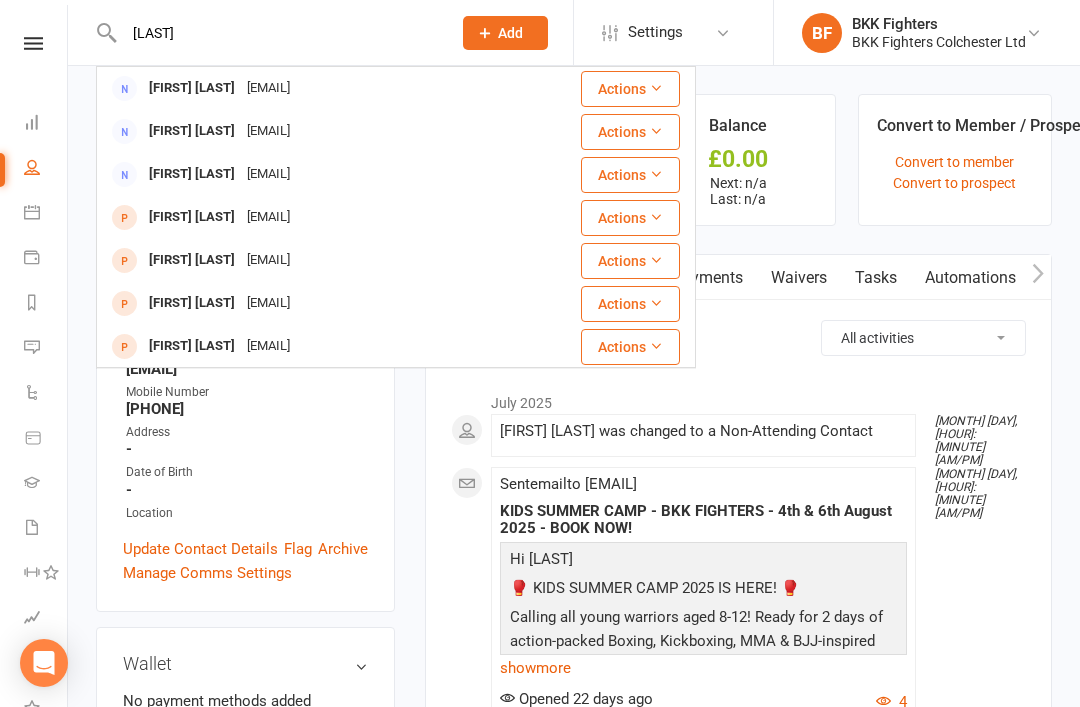 scroll, scrollTop: 0, scrollLeft: 0, axis: both 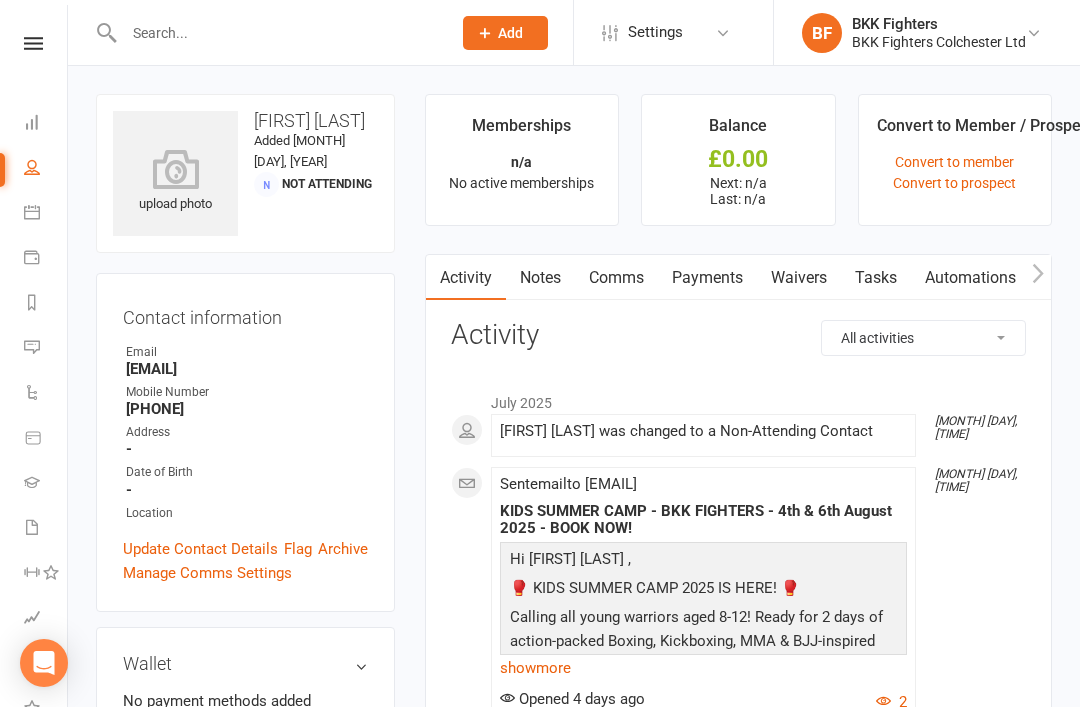 click at bounding box center (277, 33) 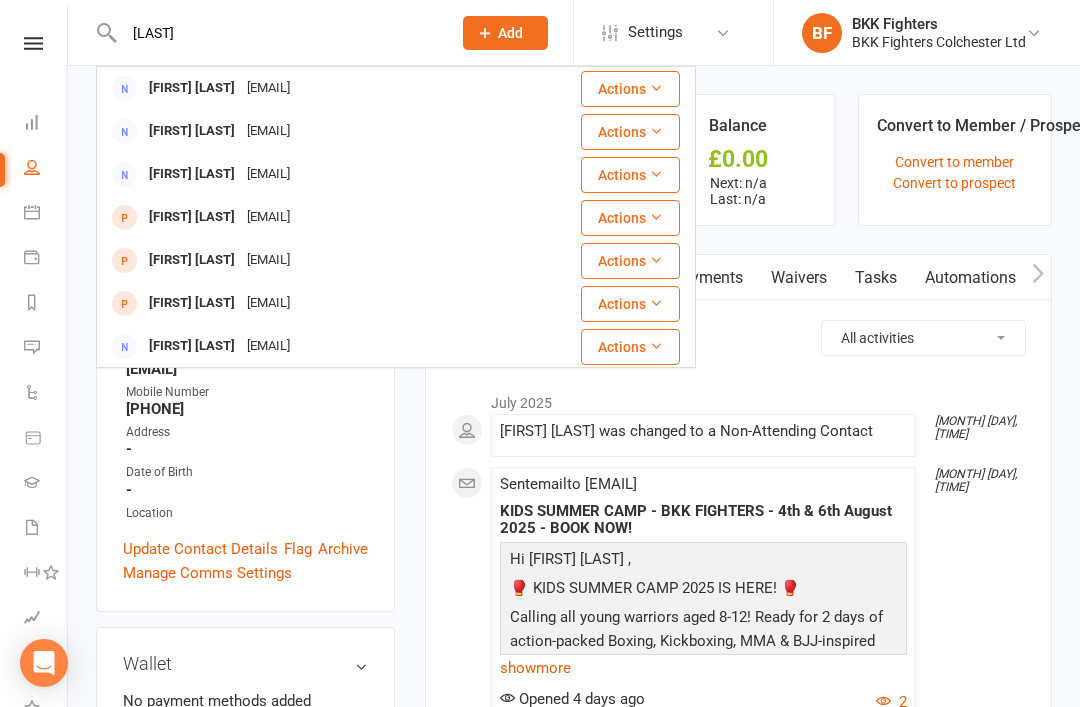 type on "Kuruvilla" 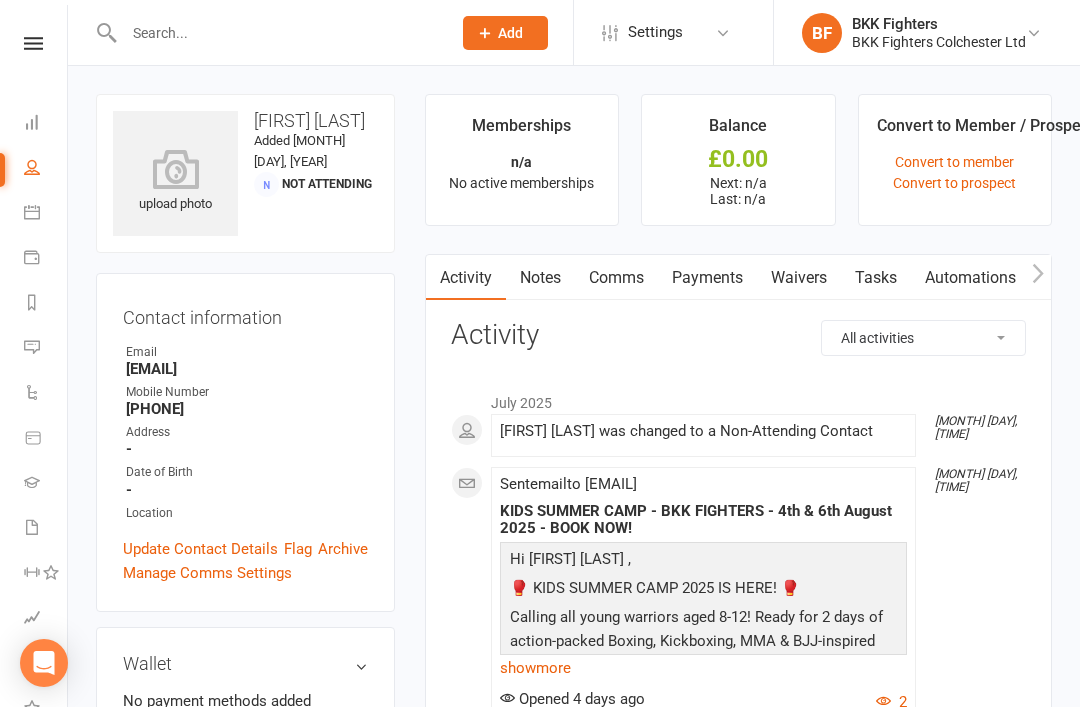 click at bounding box center (277, 33) 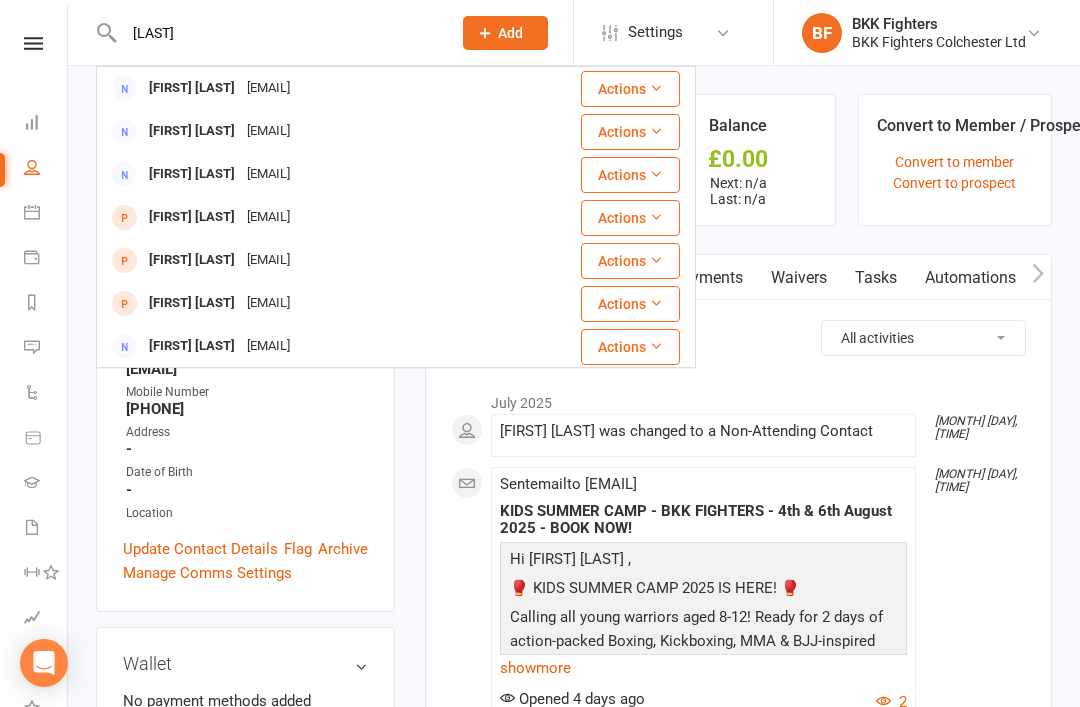 scroll, scrollTop: 0, scrollLeft: 0, axis: both 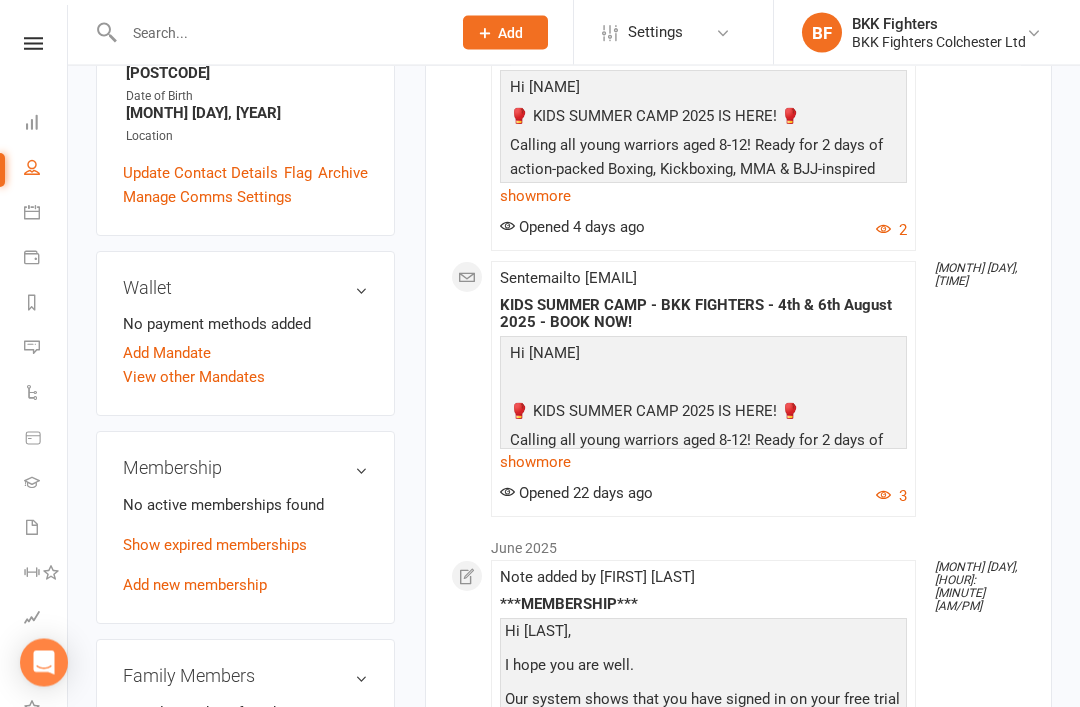 click on "No active memberships found Show expired memberships Add new membership" at bounding box center (245, 544) 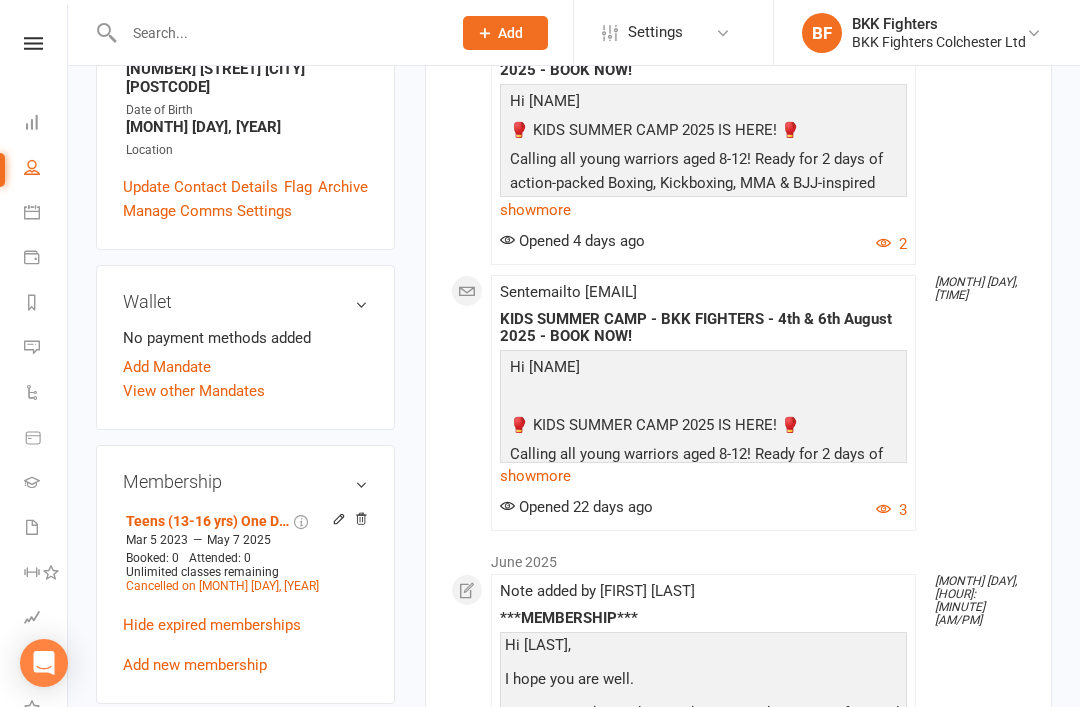 scroll, scrollTop: 416, scrollLeft: 0, axis: vertical 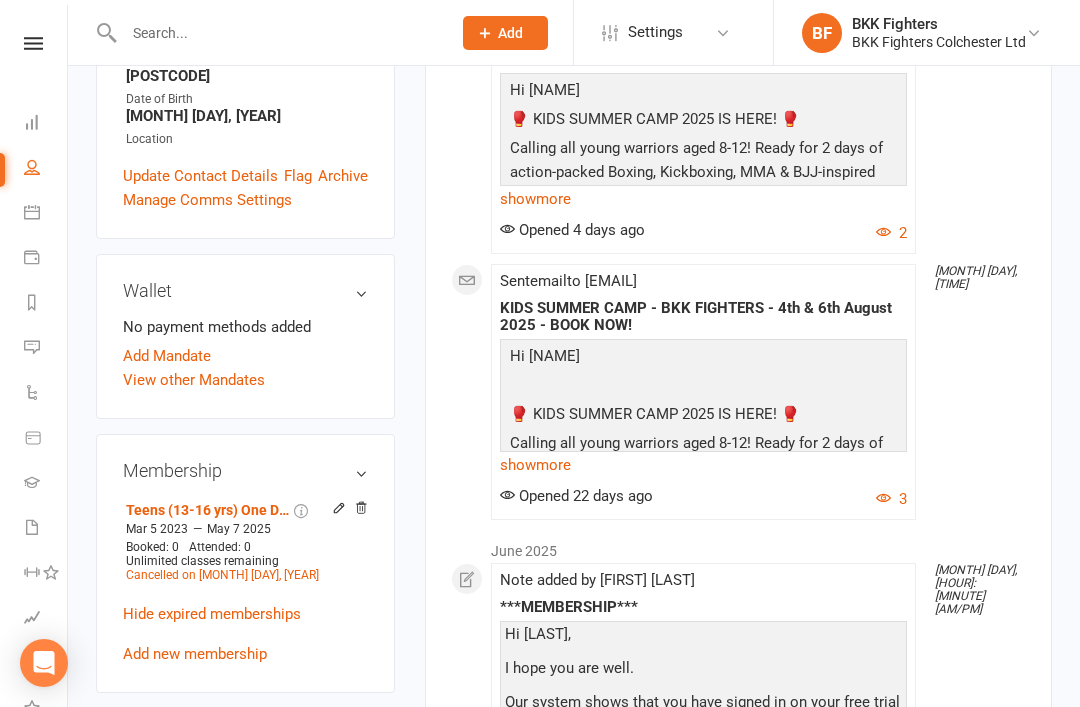 click on "Hide expired memberships" at bounding box center (212, 614) 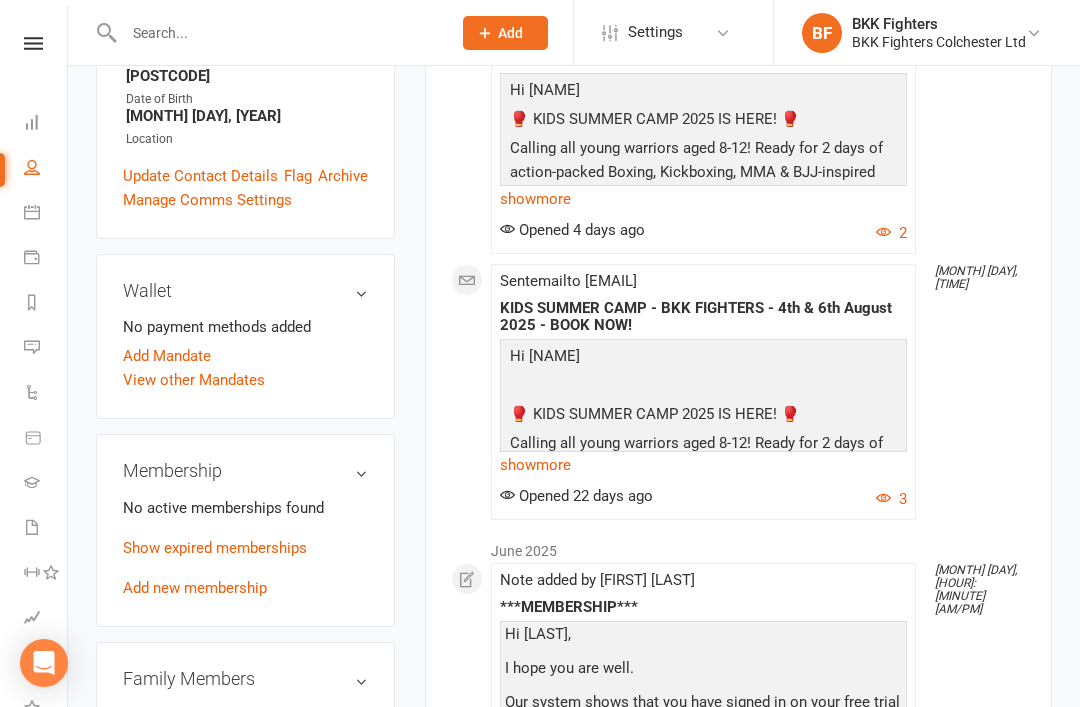 click on "Add new membership" at bounding box center (195, 588) 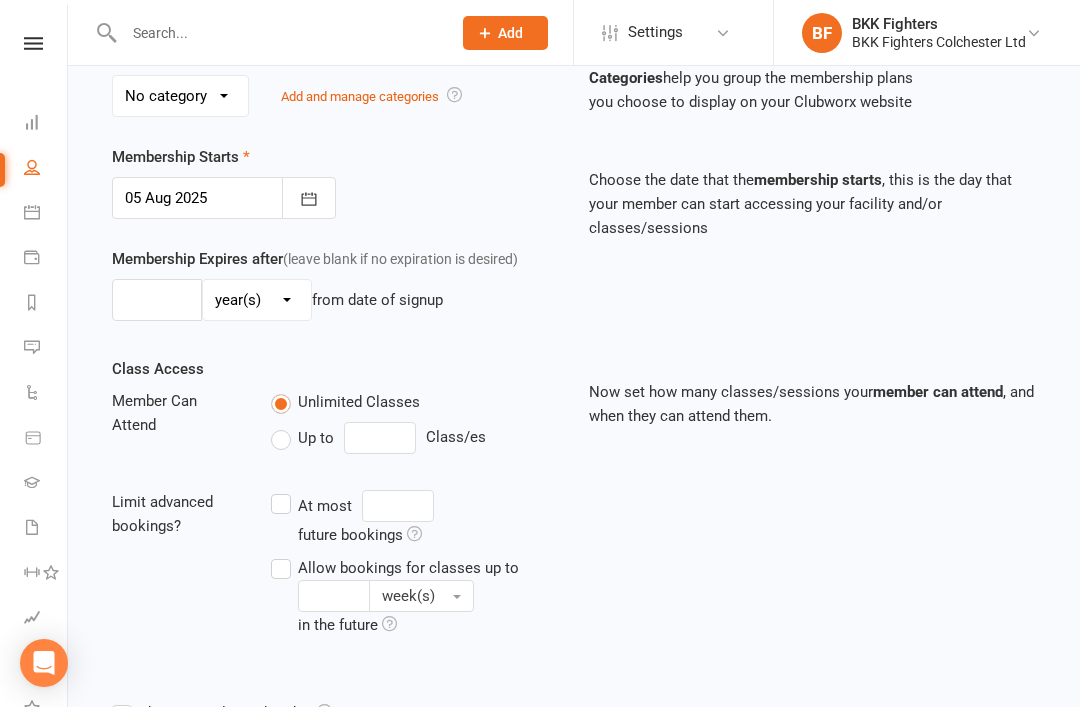 scroll, scrollTop: 0, scrollLeft: 0, axis: both 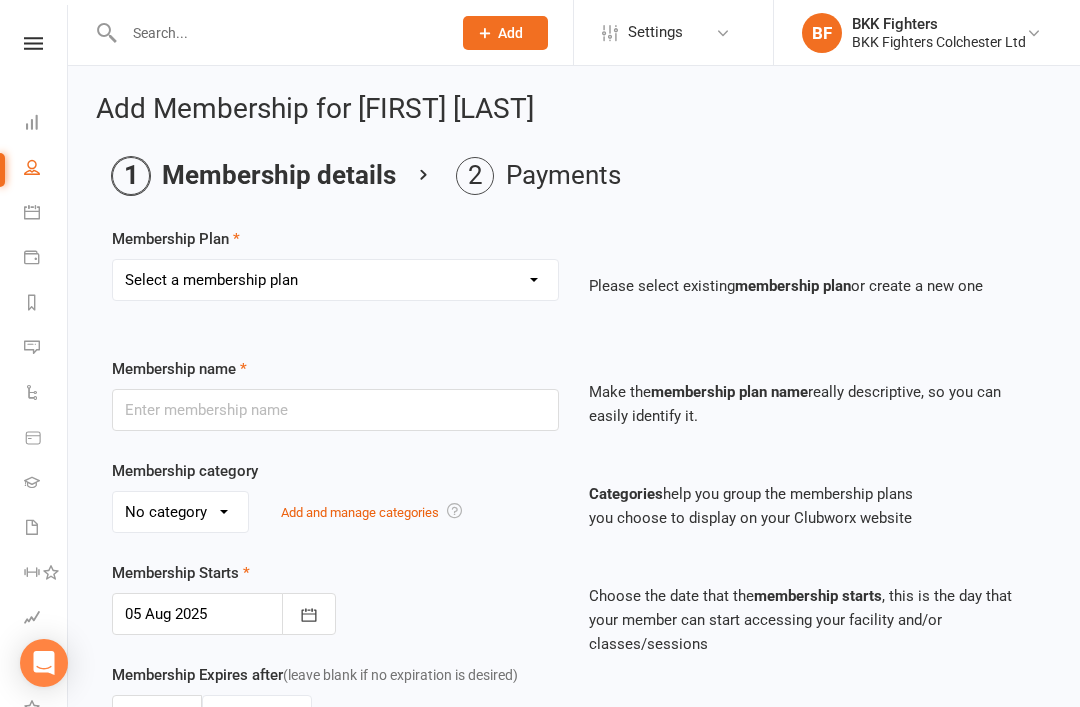 click on "Select a membership plan Create new Membership Plan Teens (13-16 yrs) Unlimited Kids (5-12 yrs) Unlimited Ladies Only Boxing & Muay Thai Ladies Only Boxing or Muay Thai Membership Adults One Discipline (MMA inc Kick-boxing & Wrestling) Adults One Discipline (Muay Thai) Adults One Discipline (BJJ) *includes NoGi Blue Light Services - One Discipline (Boxing) Students One Discipline (BJJ) *includes NoGi Blue Light Service Discount - One Discipline (BJJ) *includes NoGi Students One Discipline (Boxing) Adults One Discipline (Boxing) Students - One Discipline (MMA inc Kick-boxing & Wrestling) Blue Light Services - One Discipline (MMA inc Kick-boxing & Wrestling) Students - One Discipline (Muay Thai) Blue Light Services - One Discipline (Muay Thai) Adults Unlimited Plan Blue Light Services - Adults Unlimited Plan Students Unlimited Plan Kids (5-12 yrs) One Discipline - MULTI-CHILD DISCOUNT X 2 KIDS Kids (5-12 yrs) One Discipline (Boxing) Kids (5-12 yrs) One Discipline (Muay Thai) Kids (5-12 yrs) One Discipline (BJJ)" at bounding box center [335, 280] 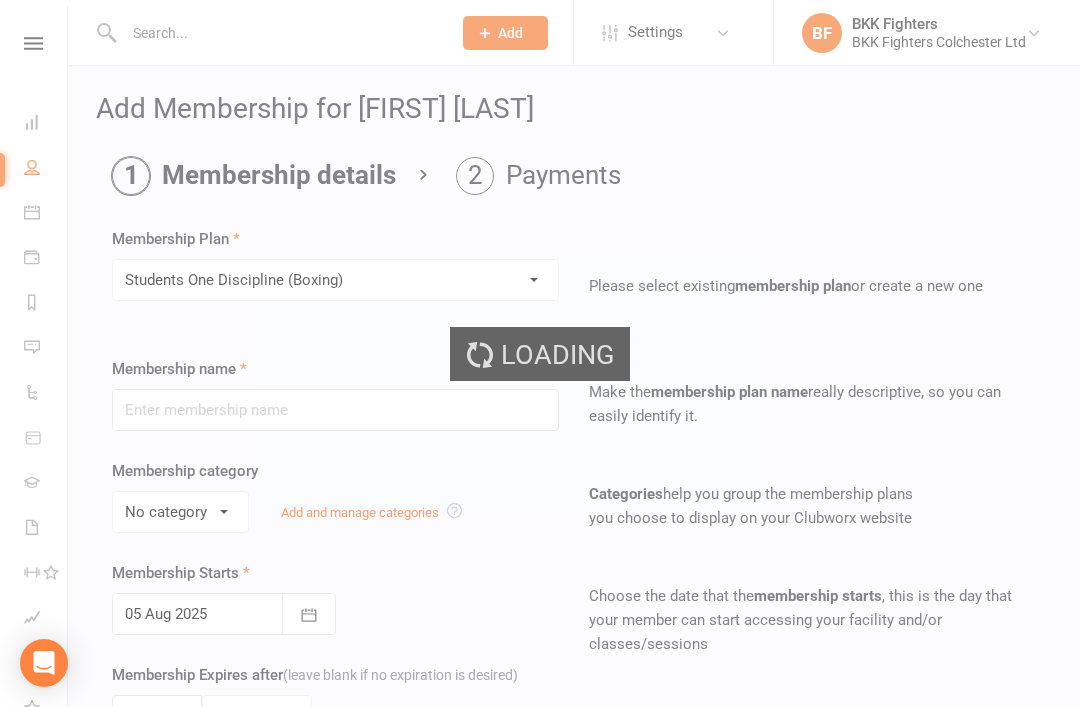 type on "Students One Discipline (Boxing)" 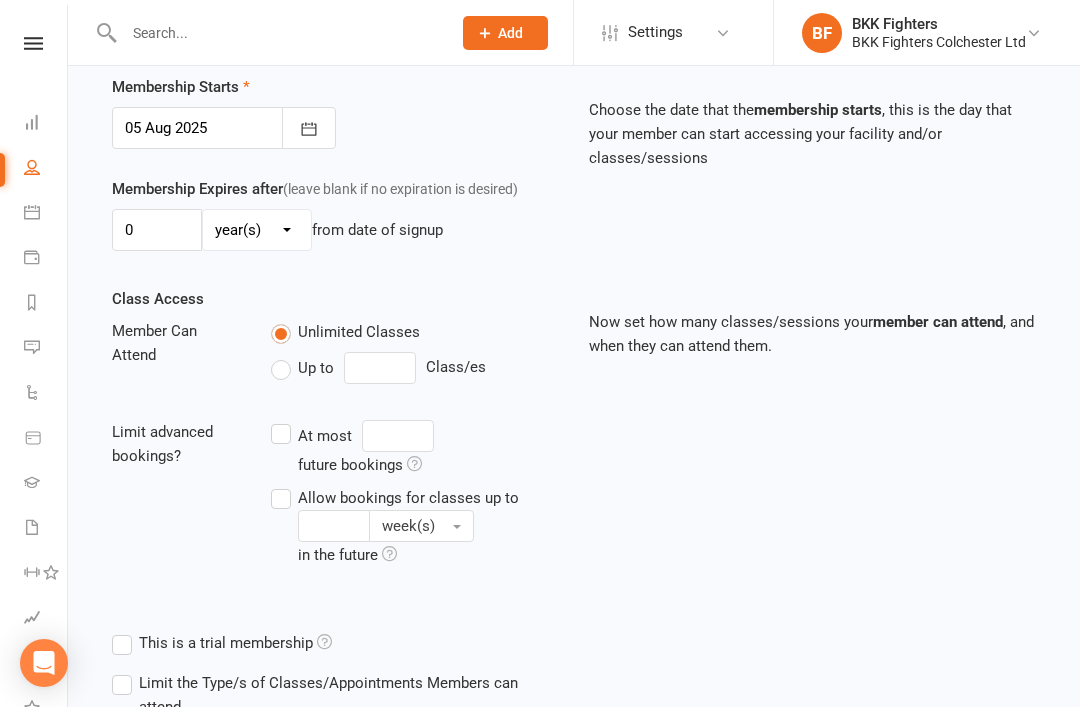 scroll, scrollTop: 629, scrollLeft: 0, axis: vertical 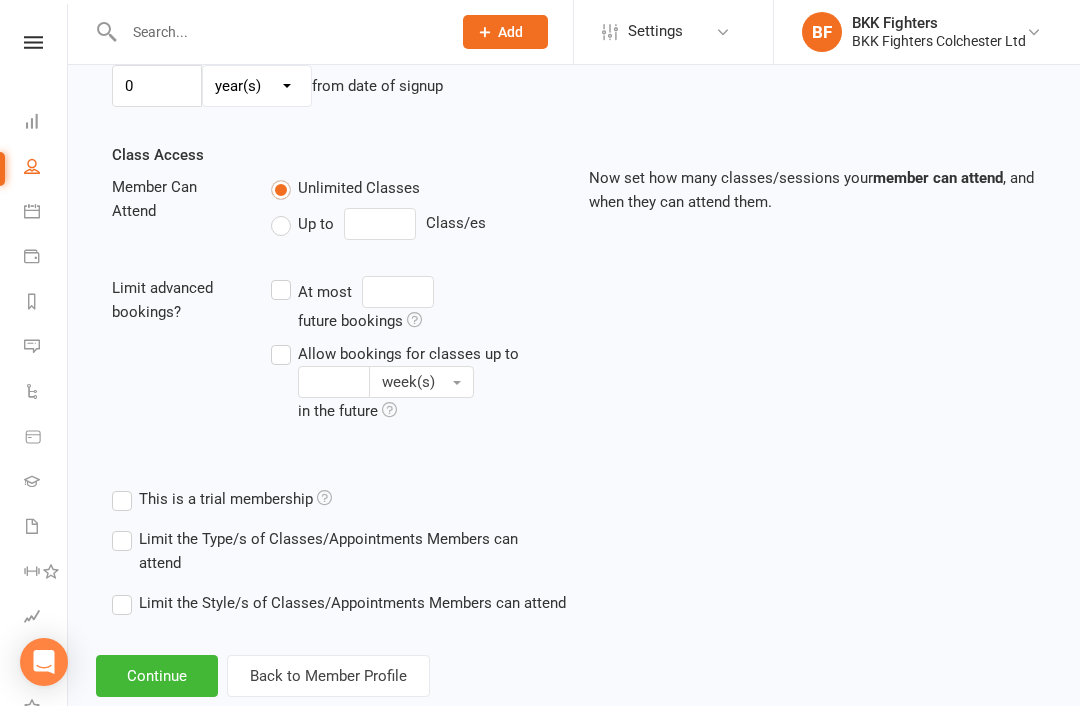 click on "Continue" at bounding box center (157, 677) 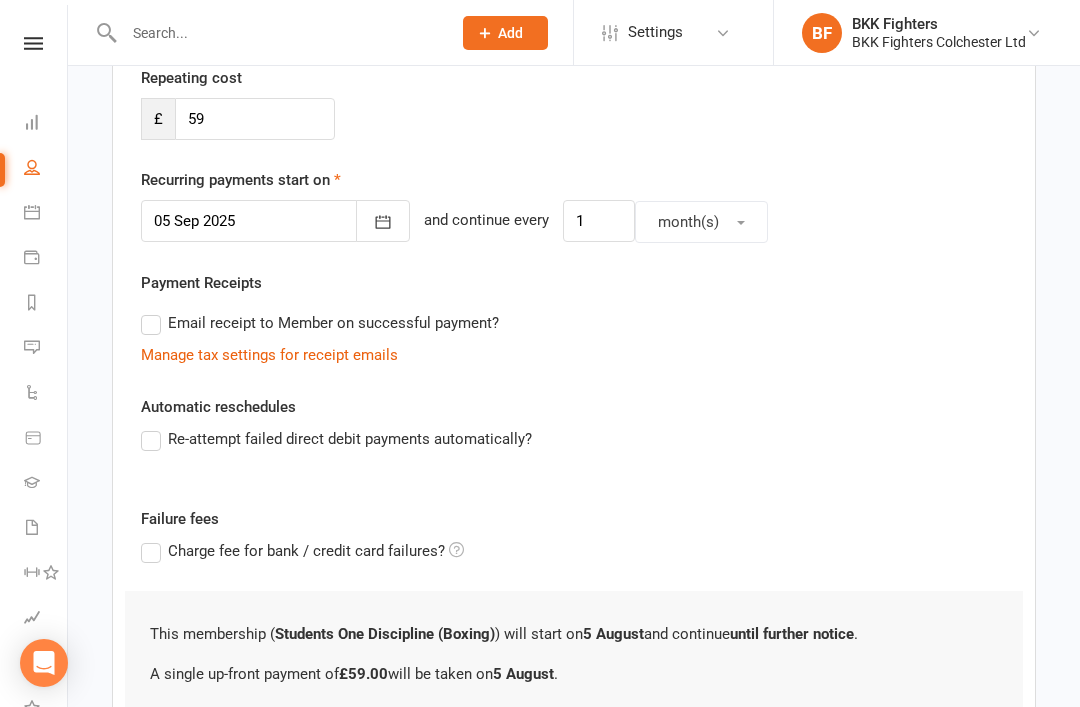 scroll, scrollTop: 579, scrollLeft: 0, axis: vertical 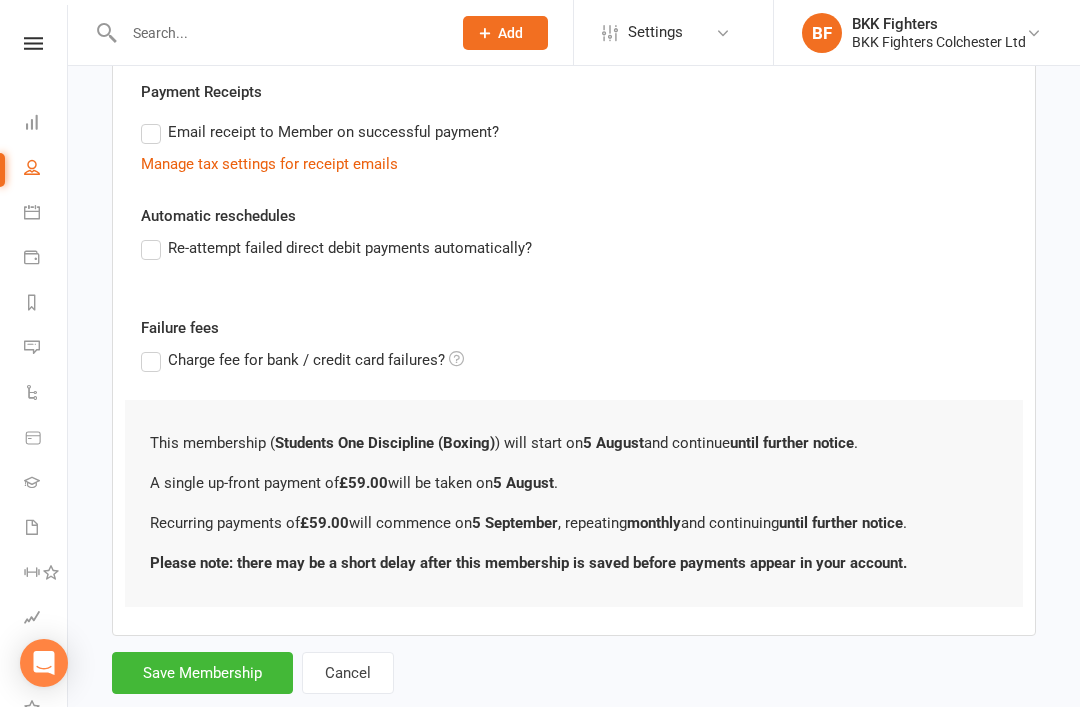 click on "Save Membership" at bounding box center [202, 673] 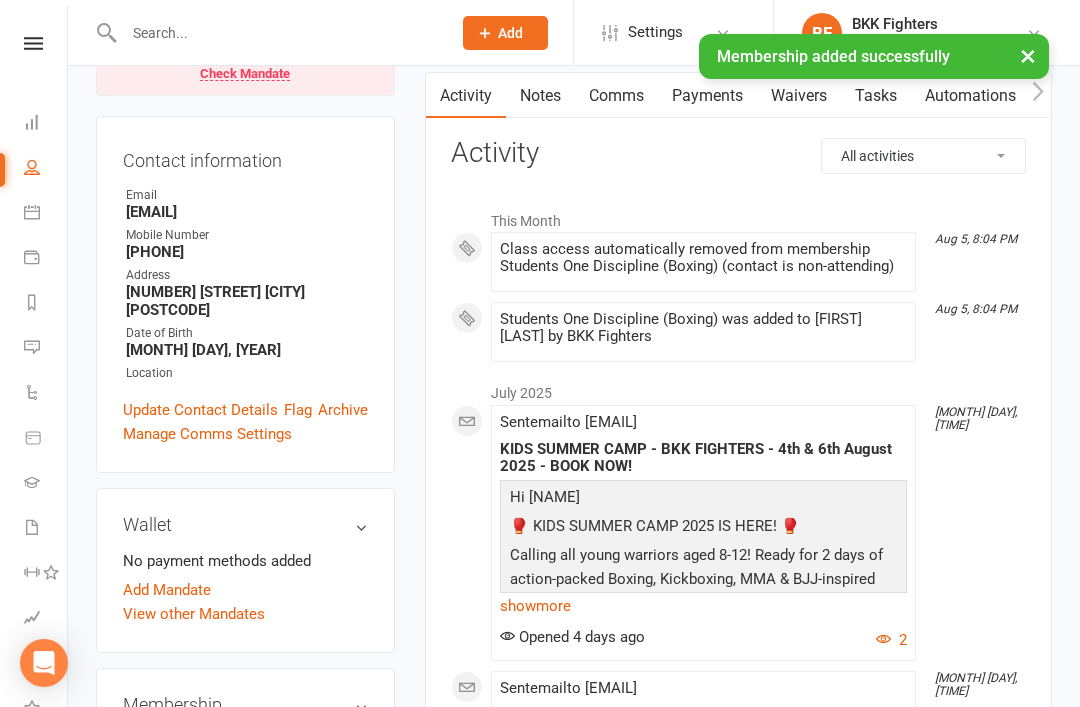scroll, scrollTop: 402, scrollLeft: 0, axis: vertical 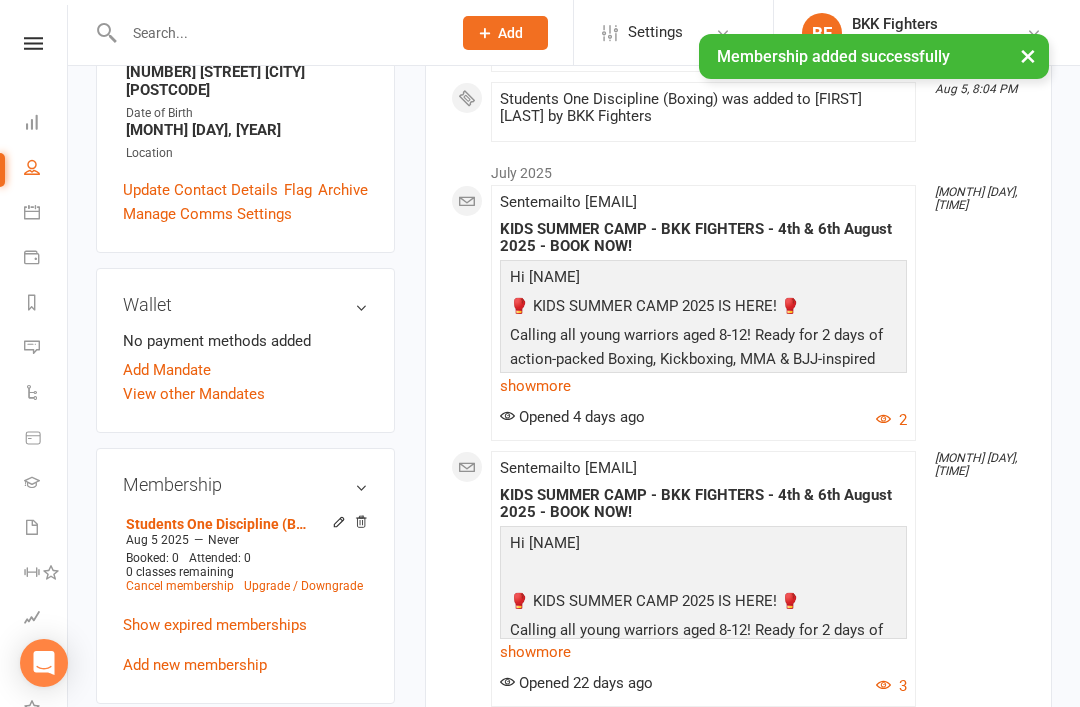 click on "Add Mandate" at bounding box center (167, 370) 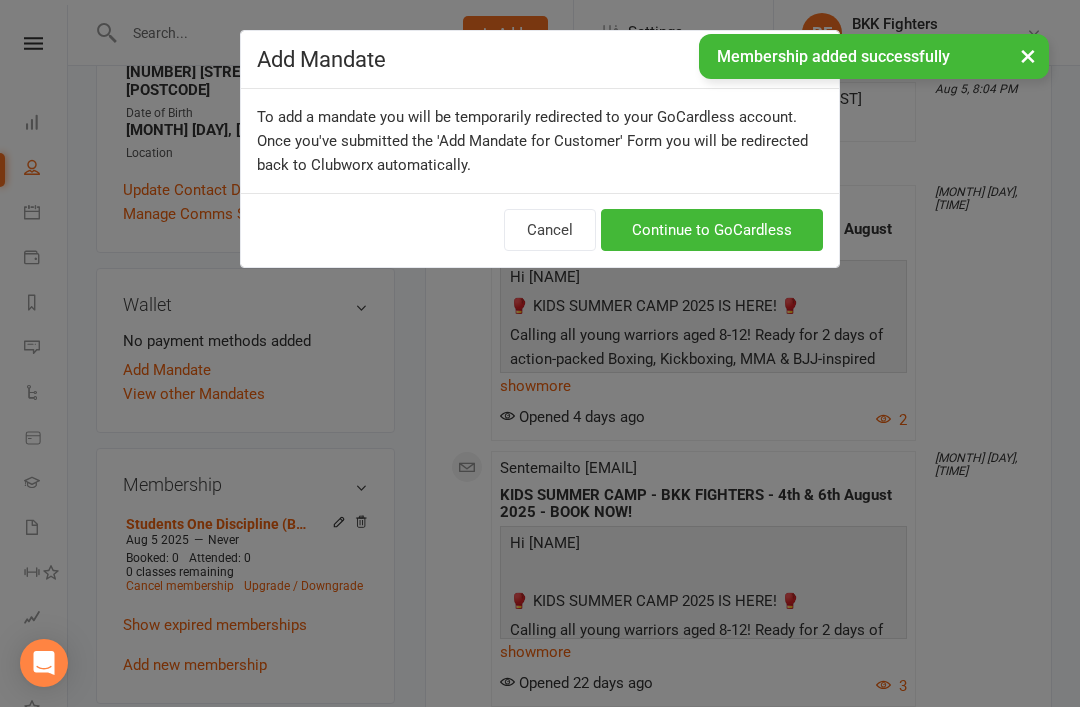 click on "Cancel Continue to GoCardless" at bounding box center [540, 230] 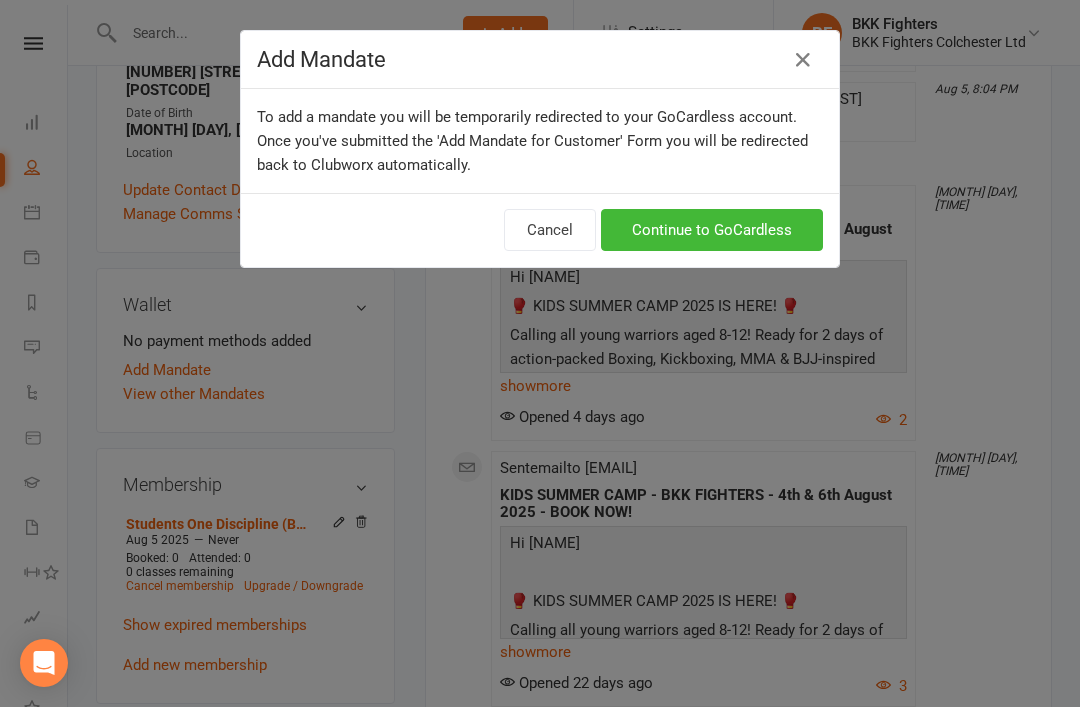 click on "Continue to GoCardless" at bounding box center (712, 230) 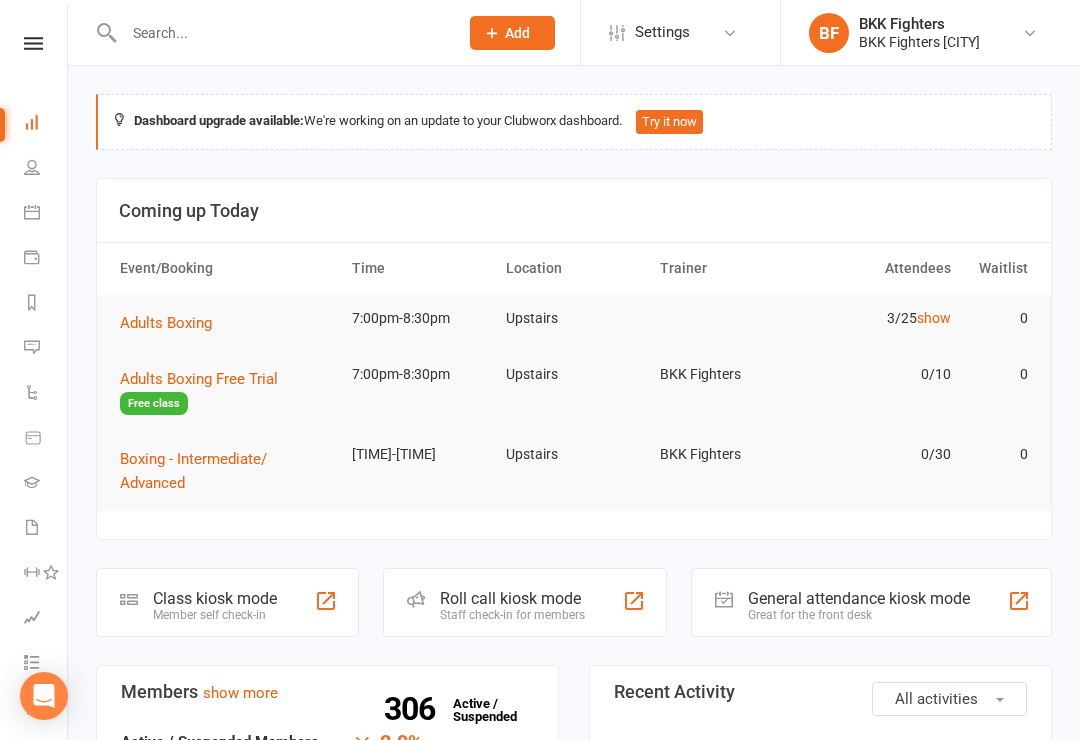 scroll, scrollTop: 0, scrollLeft: 0, axis: both 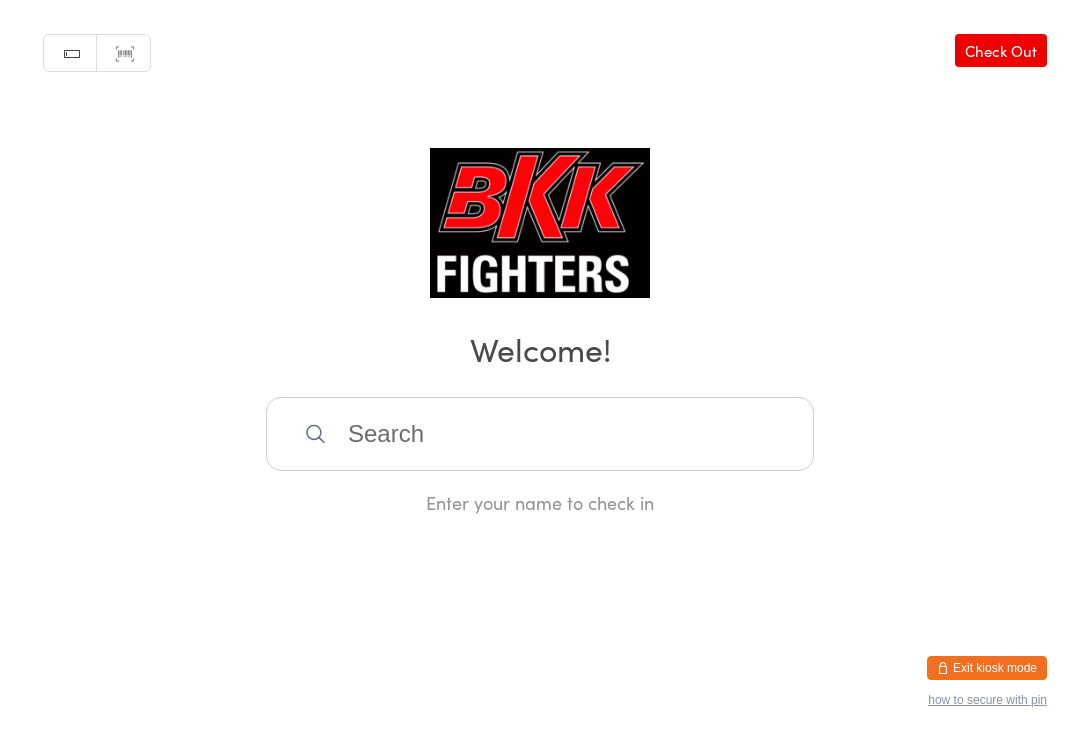 click on "You have now entered Kiosk Mode. Members will be able to check themselves in using the search field below. Click "Exit kiosk mode" below to exit Kiosk Mode at any time. Manual search Scanner input Check Out Welcome! Enter your name to check in Exit kiosk mode how to secure with pin" at bounding box center (540, 370) 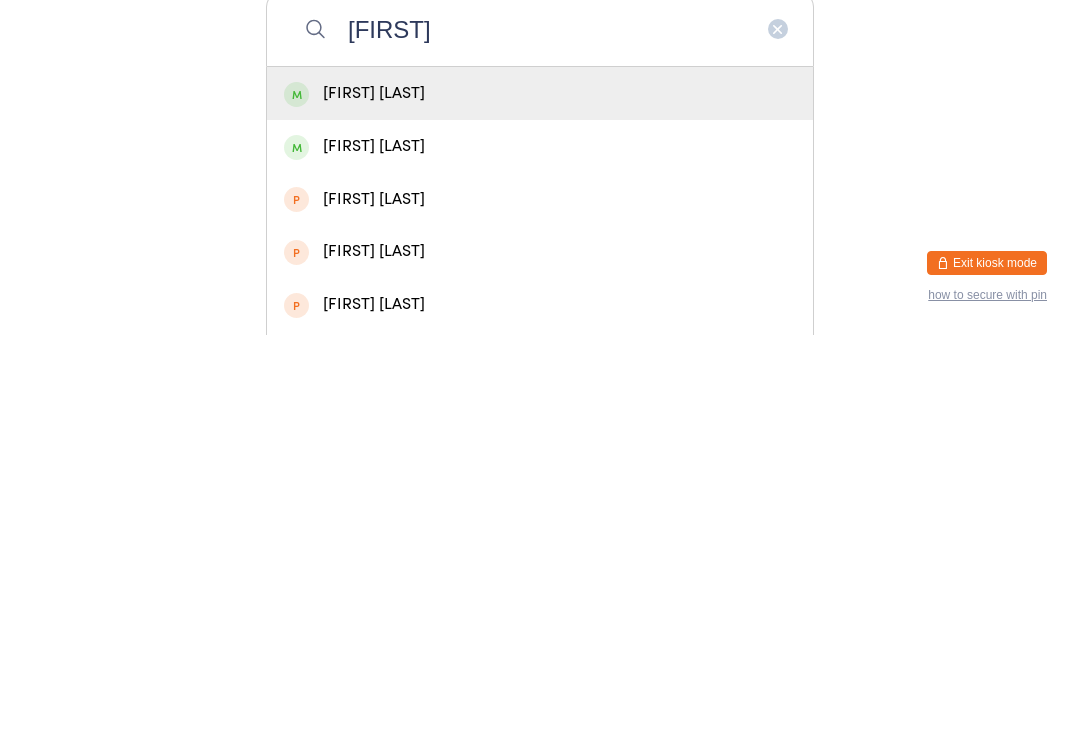 type on "[FIRST]" 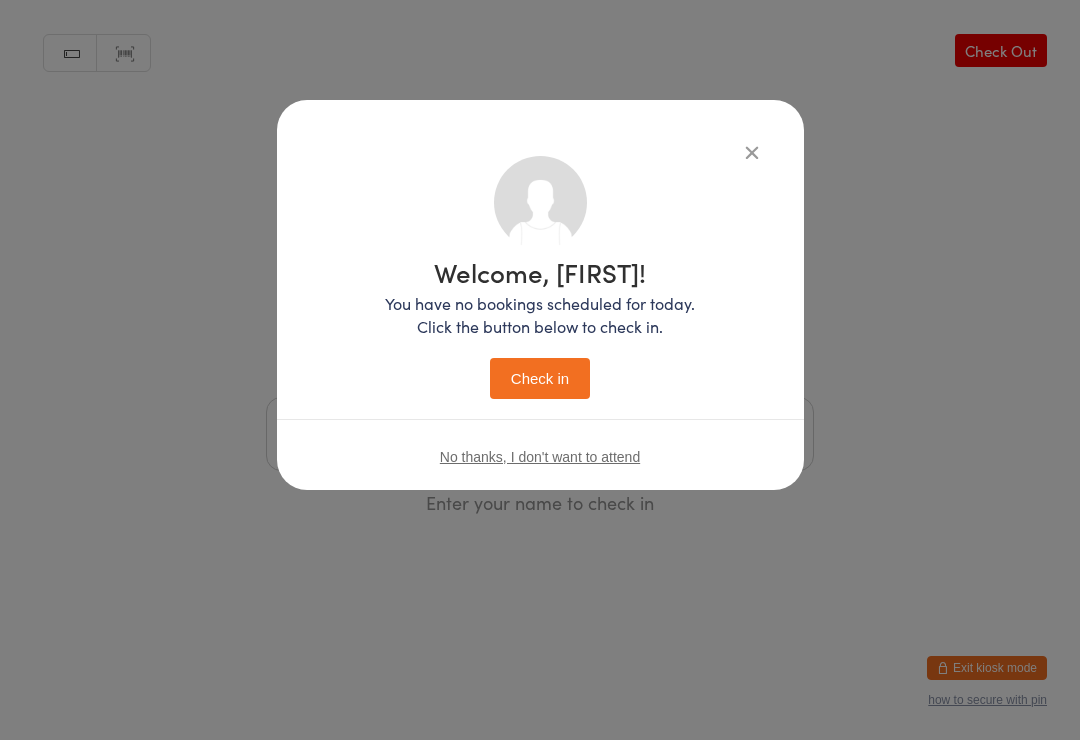 click on "Check in" at bounding box center (540, 378) 